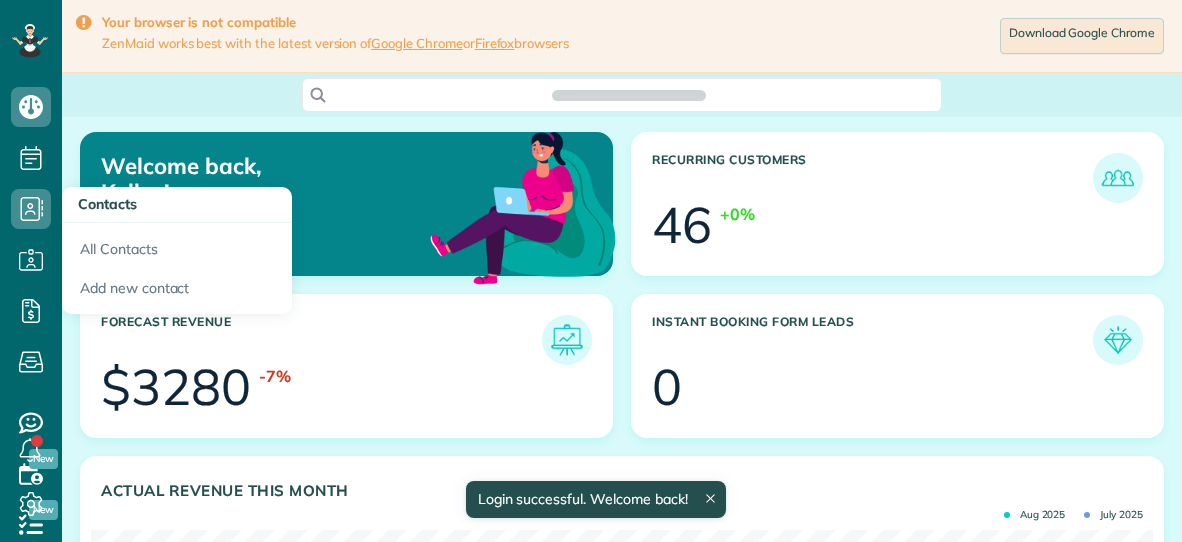 scroll, scrollTop: 0, scrollLeft: 0, axis: both 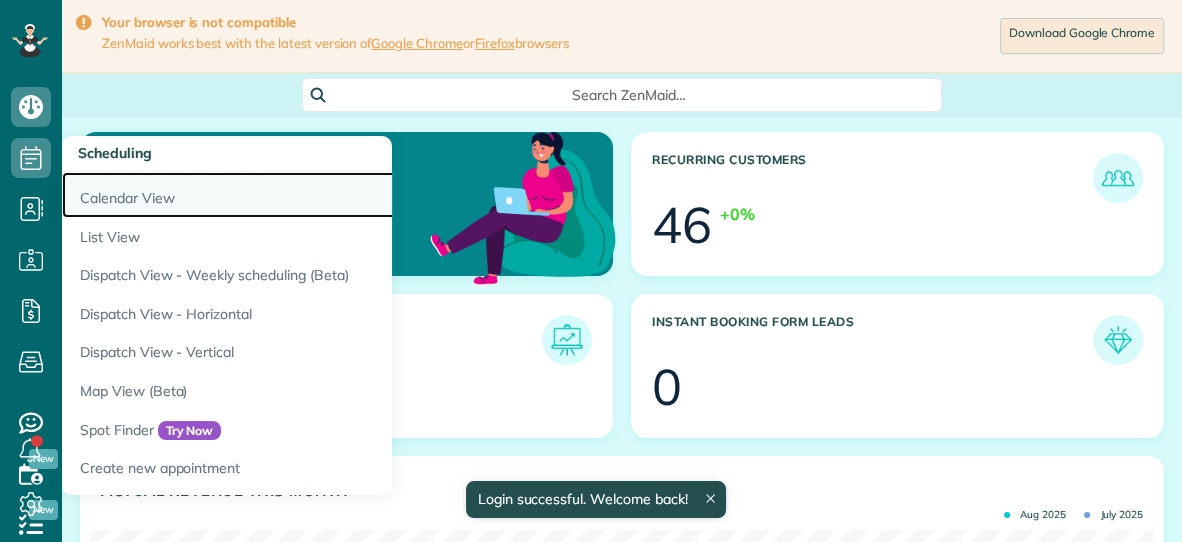 click on "Calendar View" at bounding box center (312, 195) 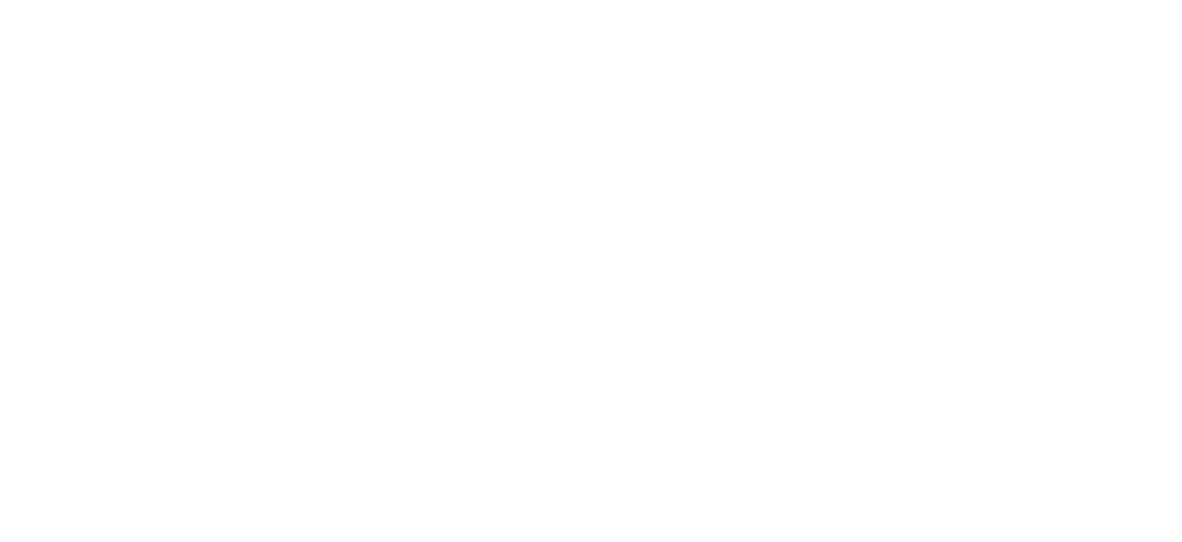 scroll, scrollTop: 0, scrollLeft: 0, axis: both 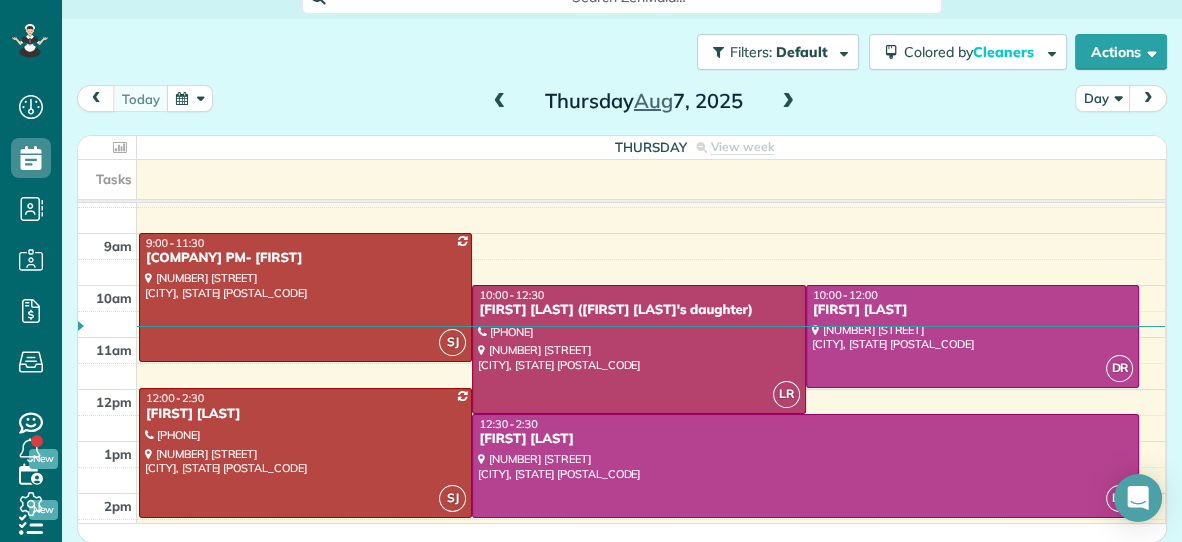 click on "[POSTAL_CODE] PM- [FIRST] [NUMBER] [STREET] [CITY] [STATE] [POSTAL_CODE] LR [TIME] - [TIME] [FIRST] [LAST] ([FIRST] [LAST]'s daughter) [PHONE] [NUMBER] [STREET] [CITY] [STATE] [POSTAL_CODE] DR [TIME] - [TIME] [FIRST] [LAST] [NUMBER] [STREET] [CITY] [STATE] [POSTAL_CODE] SJ [TIME] - [TIME] [FIRST] [LAST] [PHONE] [NUMBER] [STREET] [CITY] [STATE] [POSTAL_CODE] DR [TIME] - [TIME] [FIRST] [LAST] [NUMBER] [STREET] [CITY] [STATE] [POSTAL_CODE] SJ [TIME] - [TIME] [FIRST] "[NICKNAME]" [LAST] [NUMBER] [STREET] [CITY] [STATE] [POSTAL_CODE]" at bounding box center [651, 130] 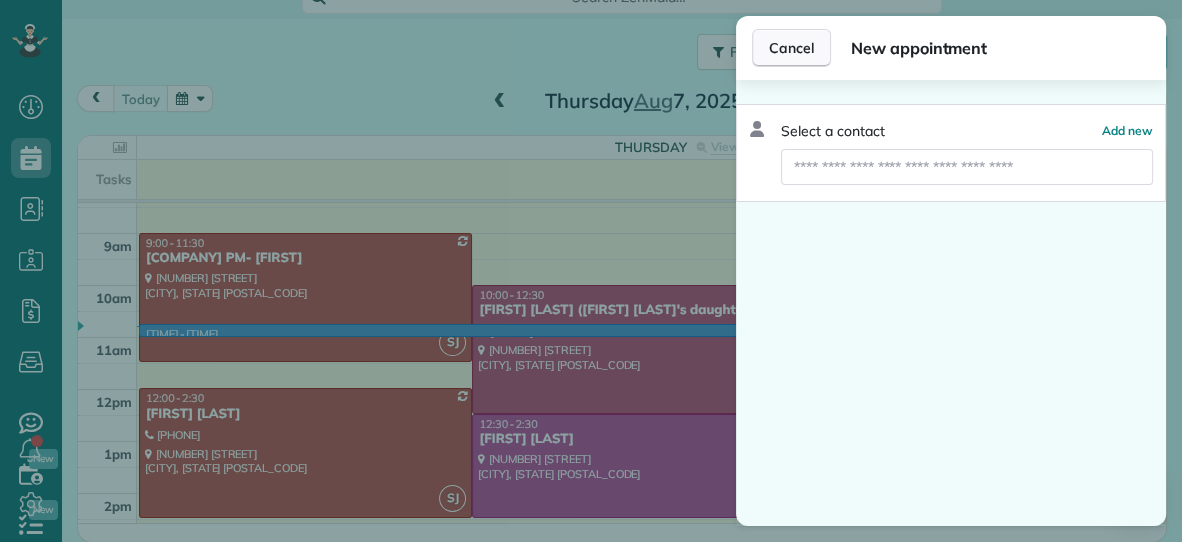 click on "Cancel" at bounding box center [791, 48] 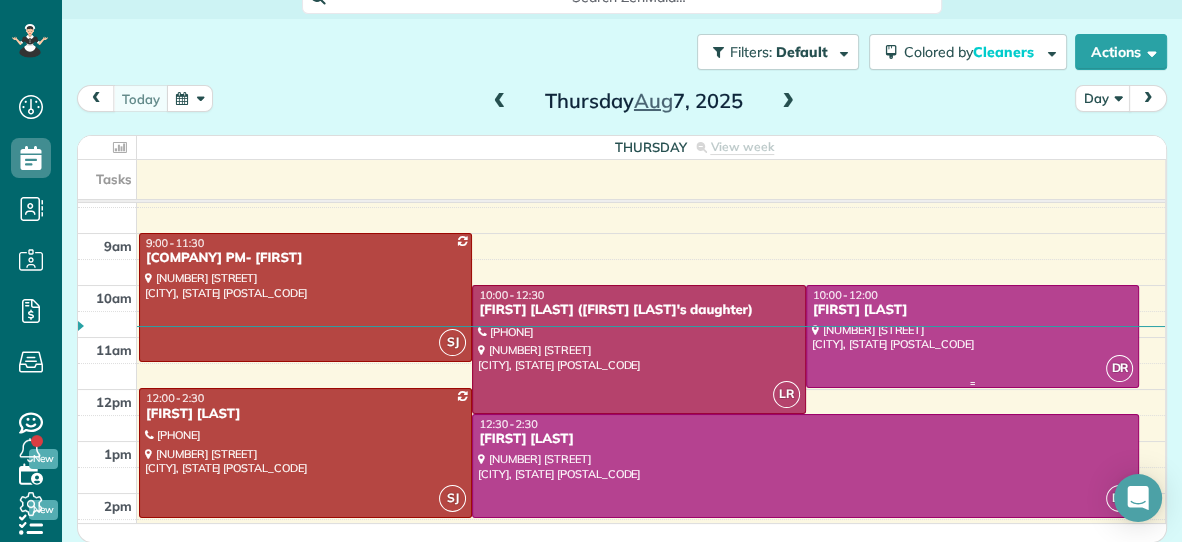 click on "[FIRST] [LAST]" at bounding box center (972, 310) 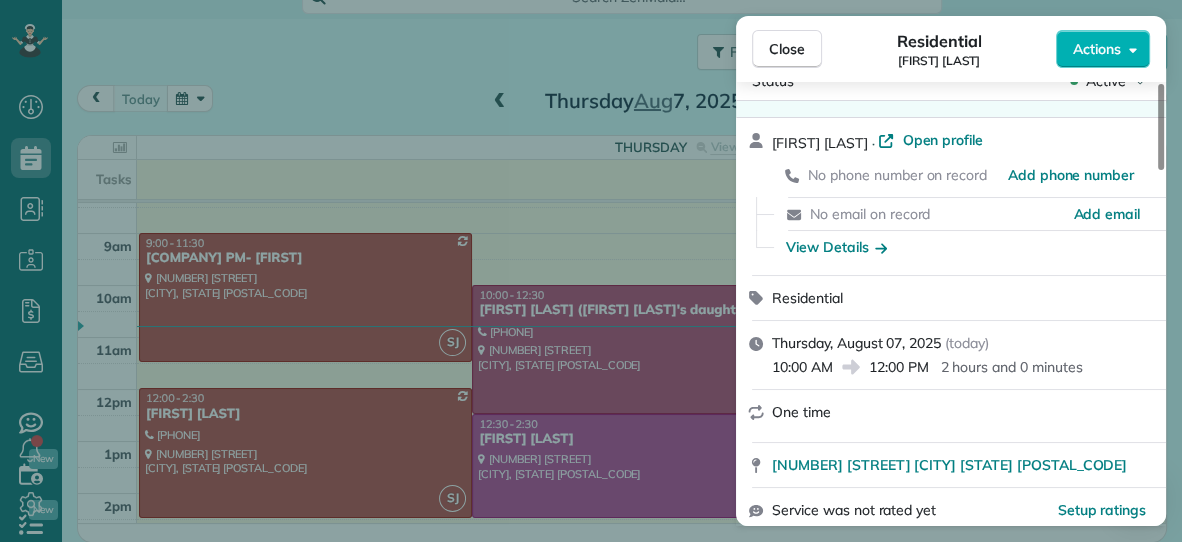 scroll, scrollTop: 0, scrollLeft: 0, axis: both 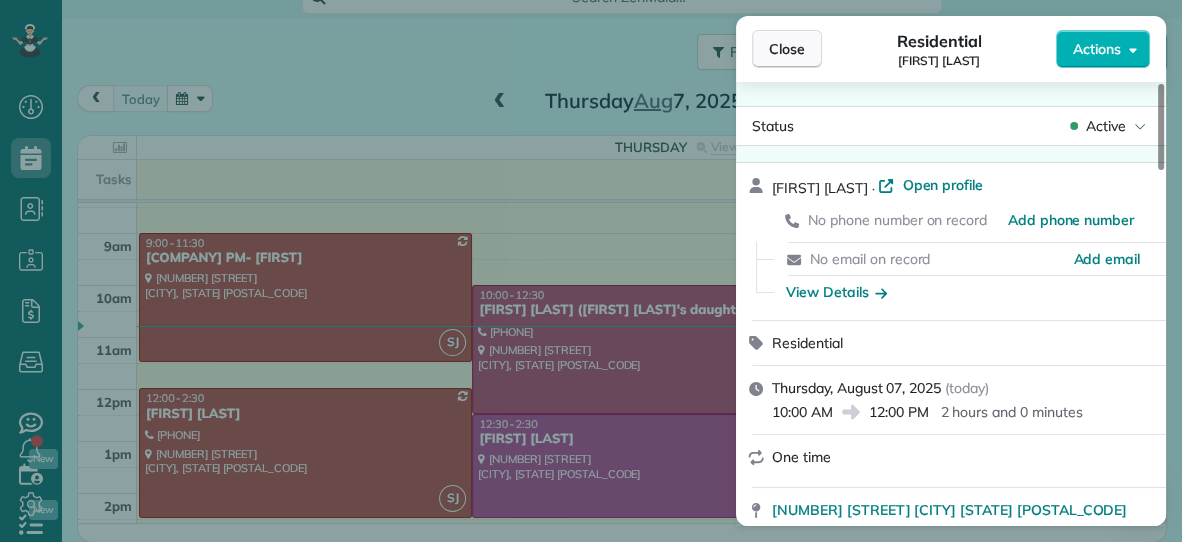 click on "Close" at bounding box center [787, 49] 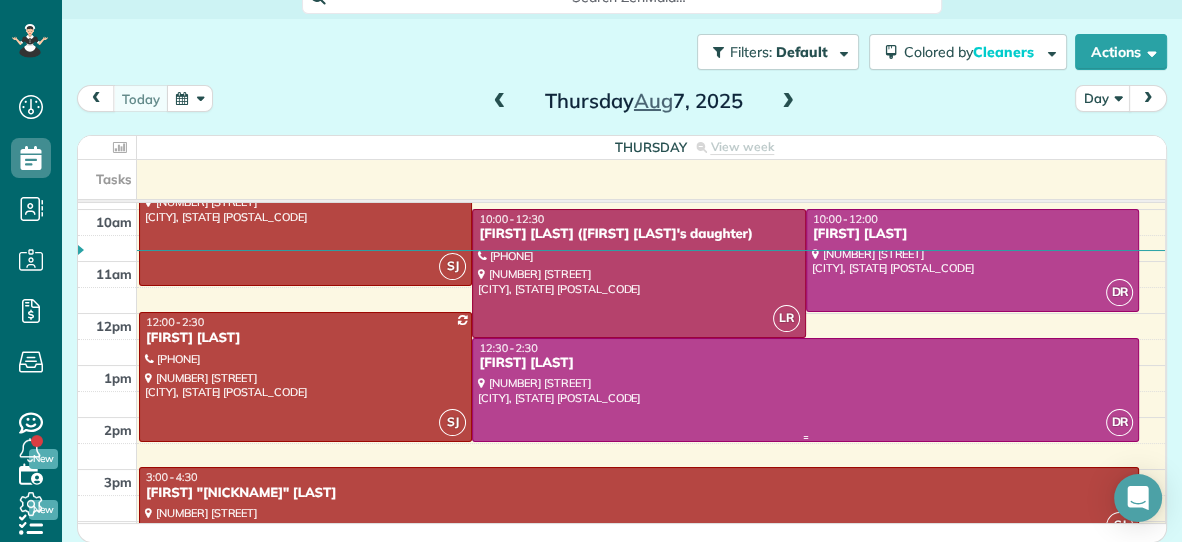 scroll, scrollTop: 150, scrollLeft: 0, axis: vertical 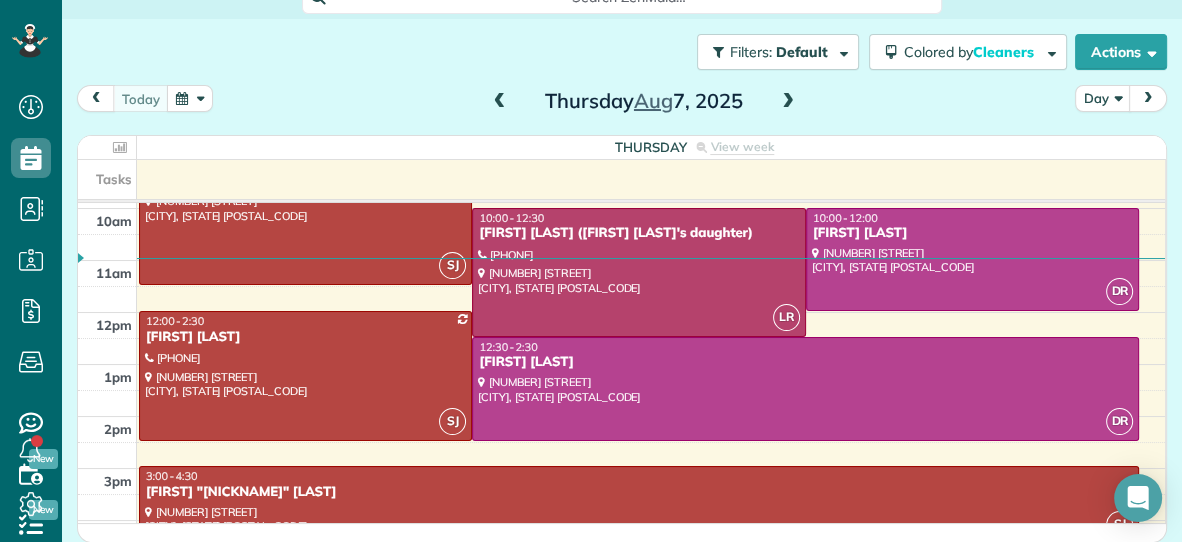 click at bounding box center (788, 102) 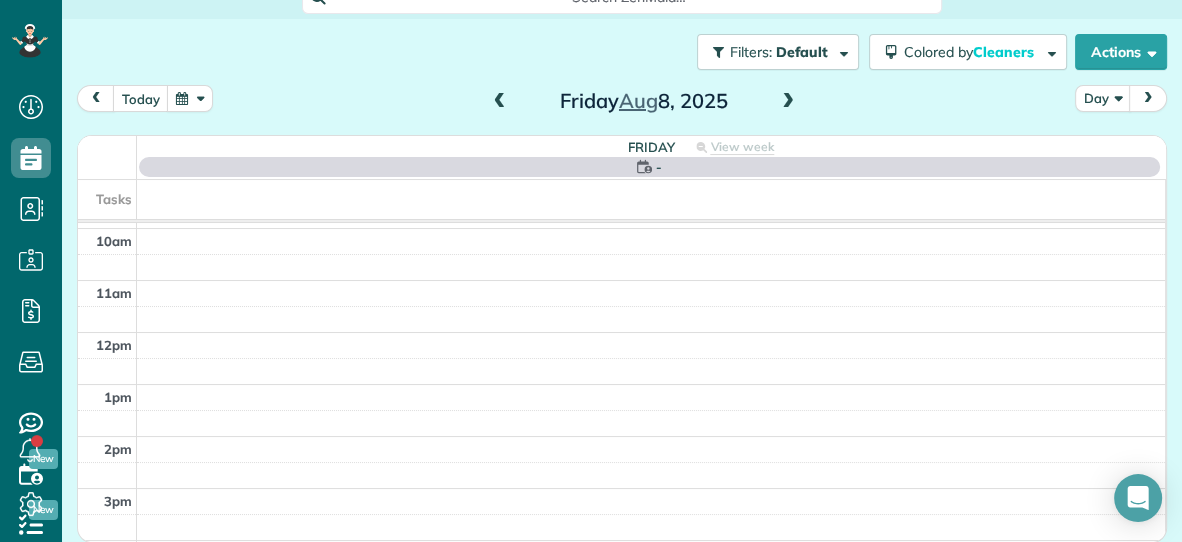 scroll, scrollTop: 0, scrollLeft: 0, axis: both 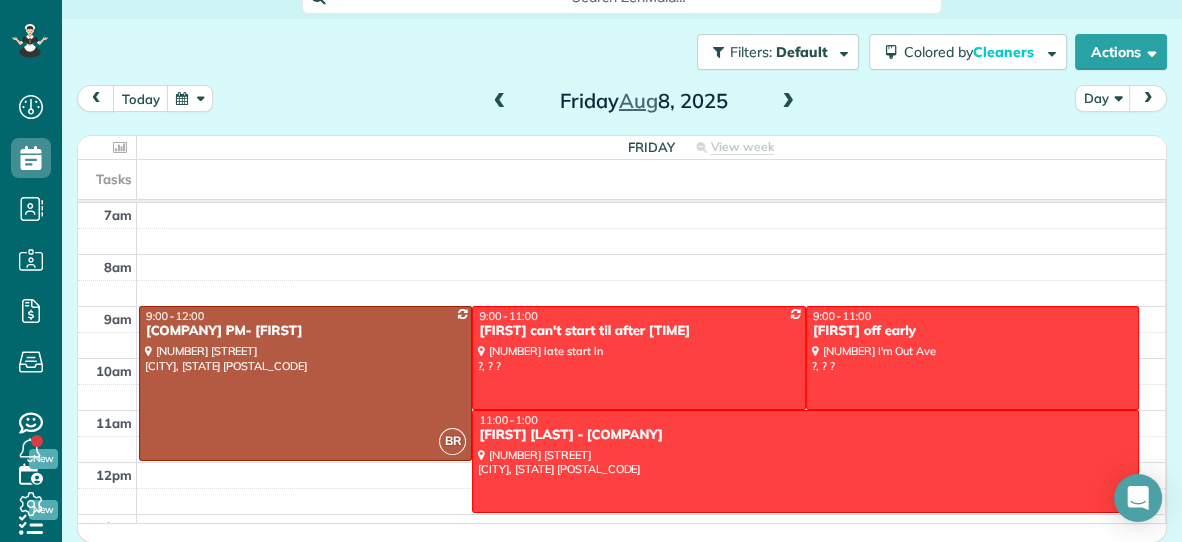 click at bounding box center (788, 102) 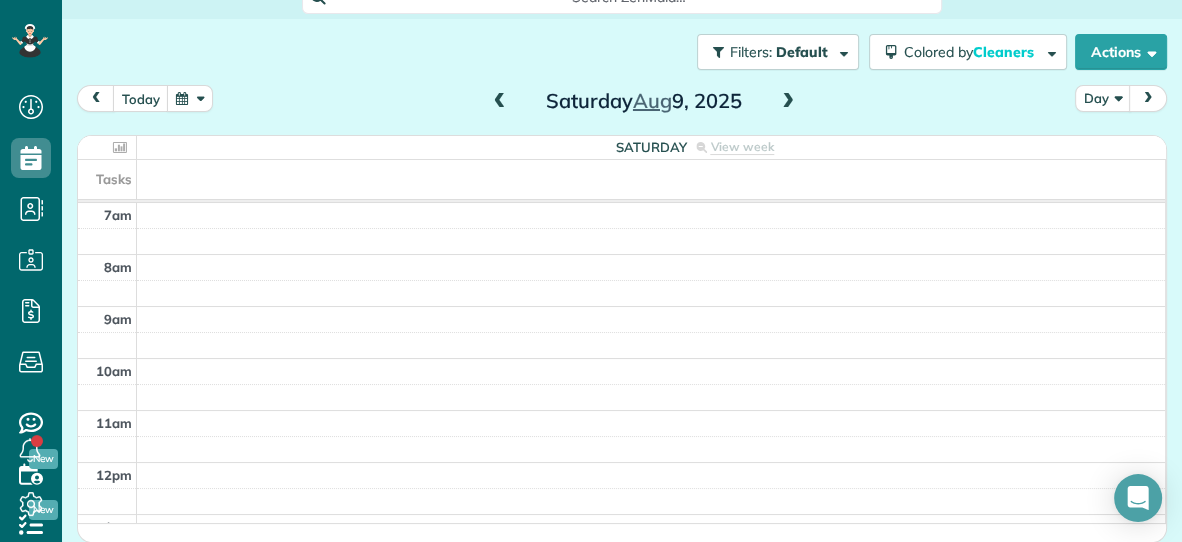 click at bounding box center (500, 102) 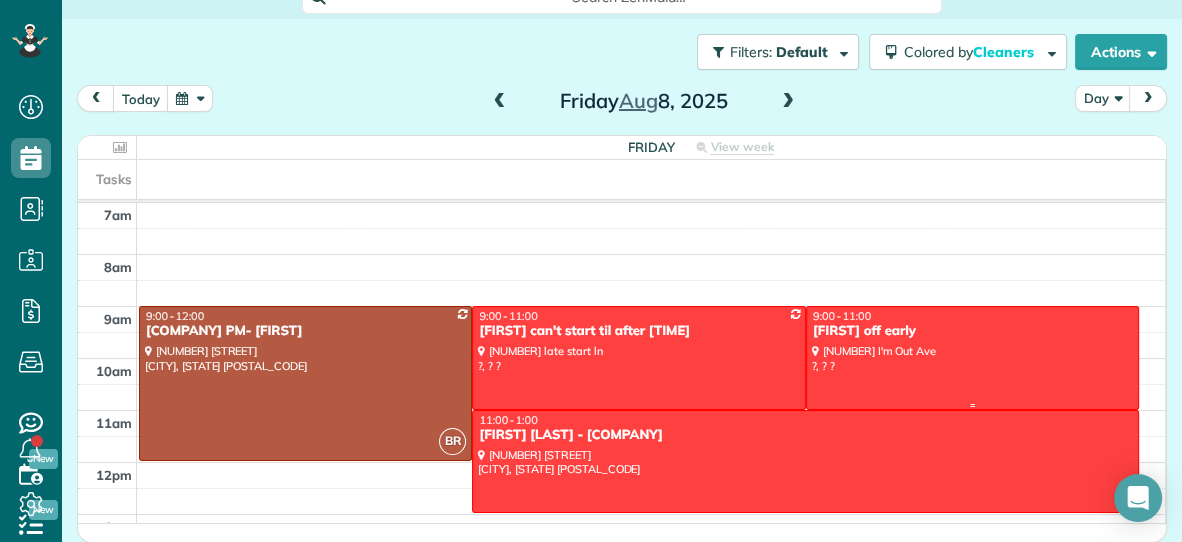 click at bounding box center [972, 357] 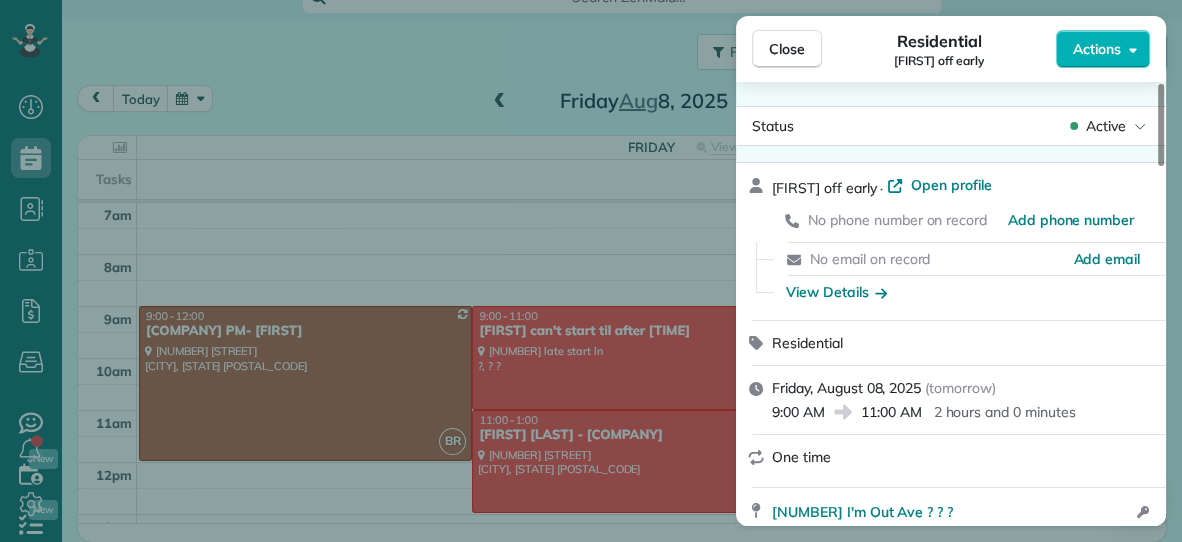 click on "Actions" at bounding box center [1097, 49] 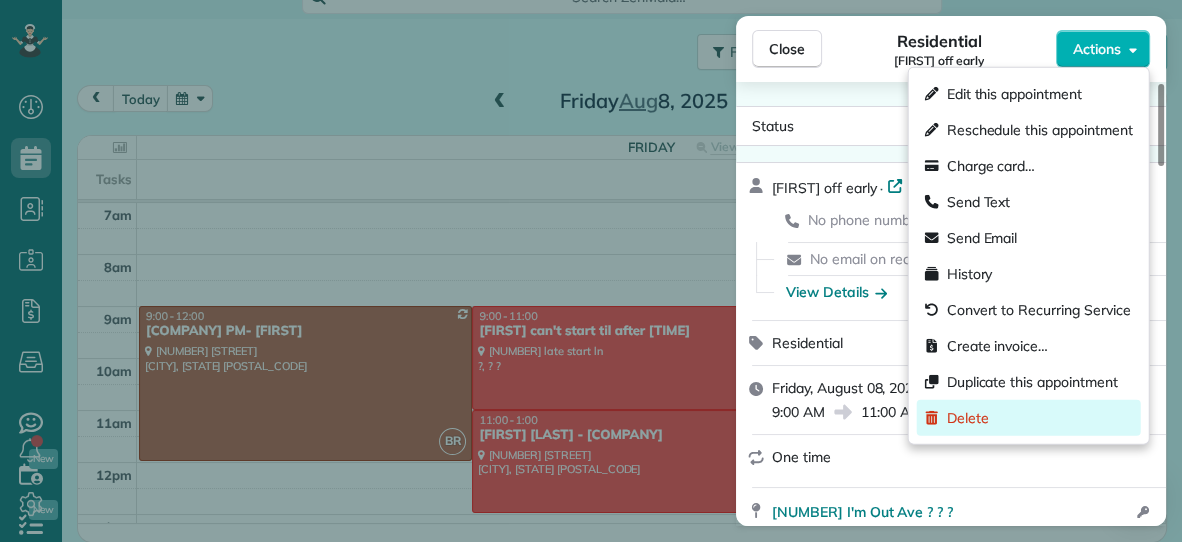 click on "Delete" at bounding box center (968, 418) 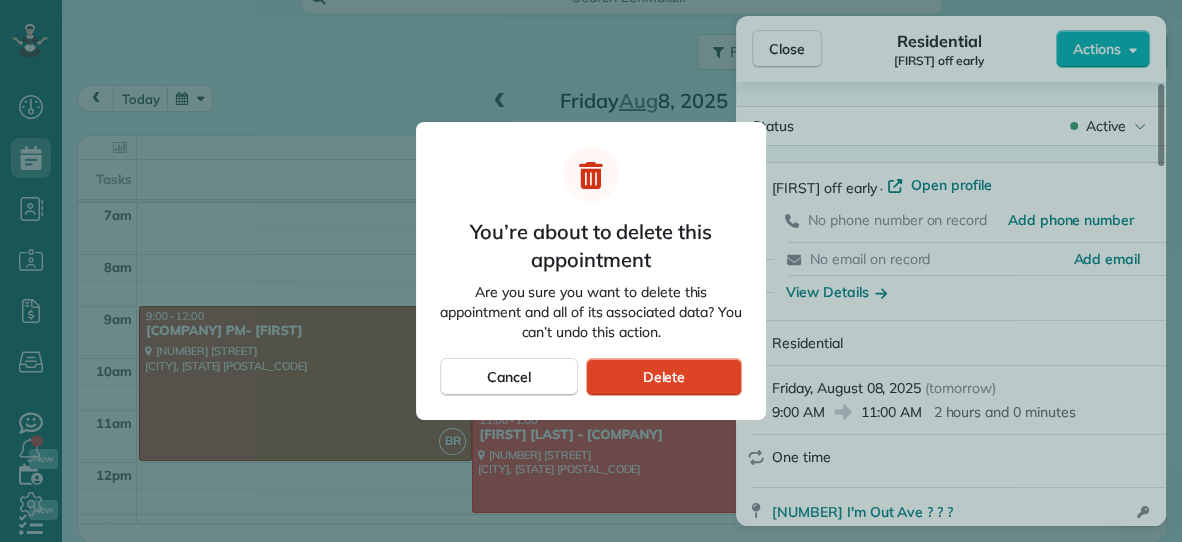 click on "Delete" at bounding box center (664, 377) 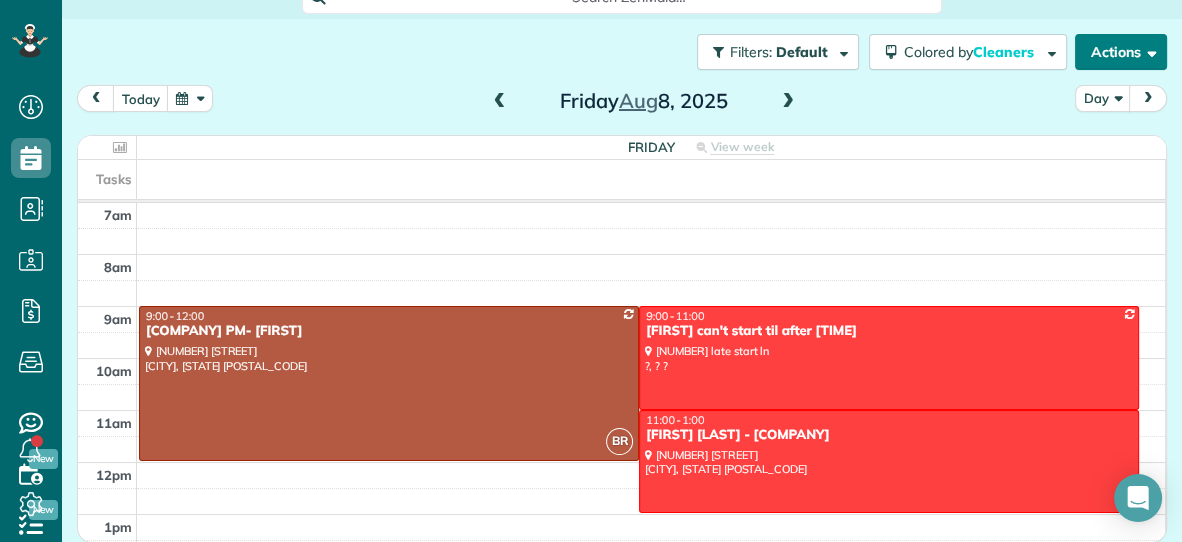 click on "Actions" at bounding box center [1121, 52] 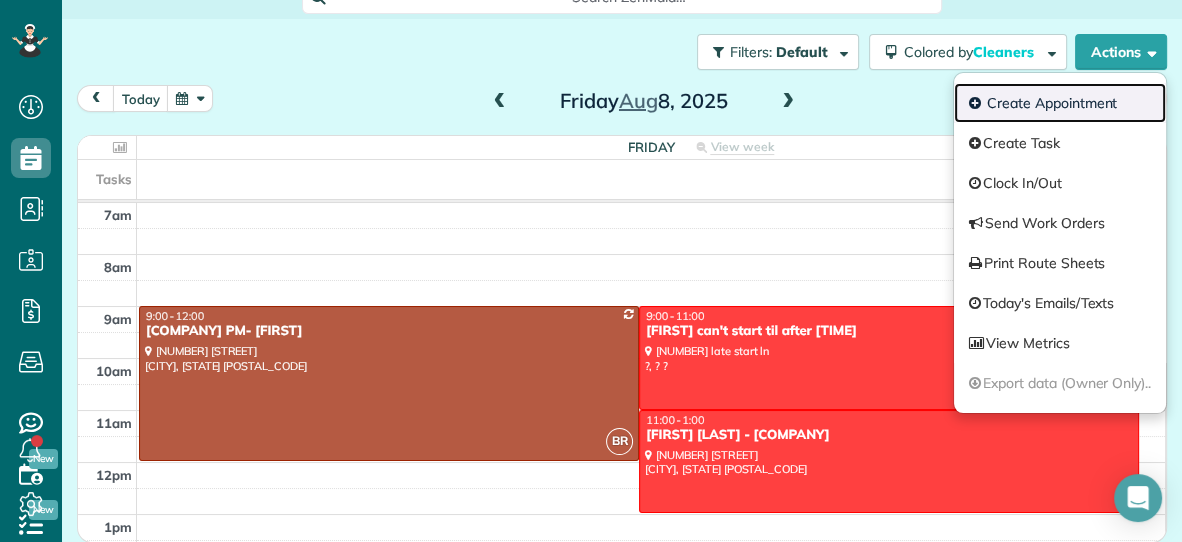 click on "Create Appointment" at bounding box center [1060, 103] 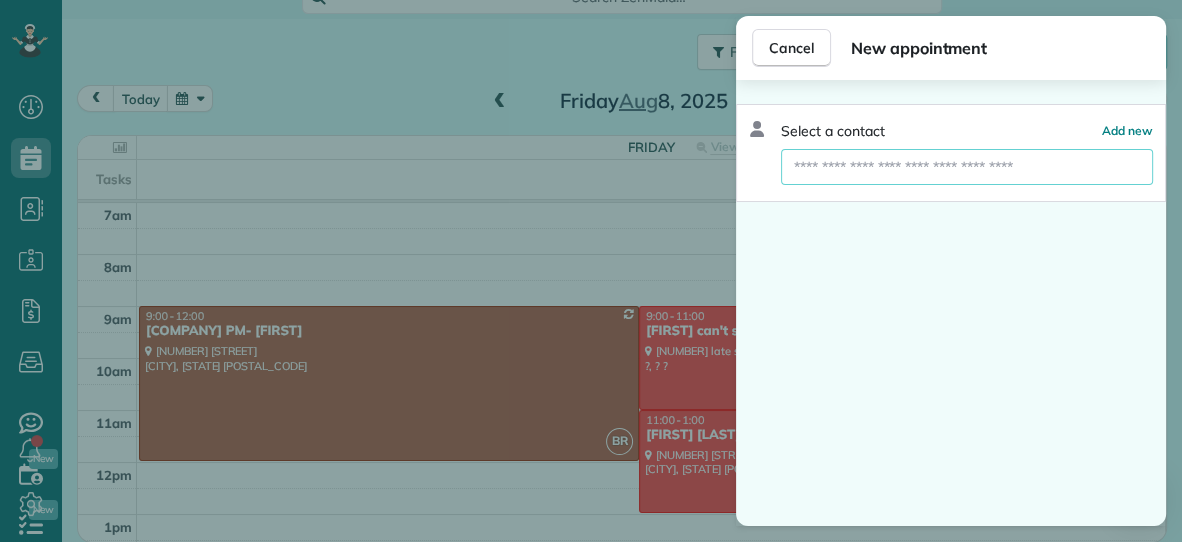 click at bounding box center [967, 167] 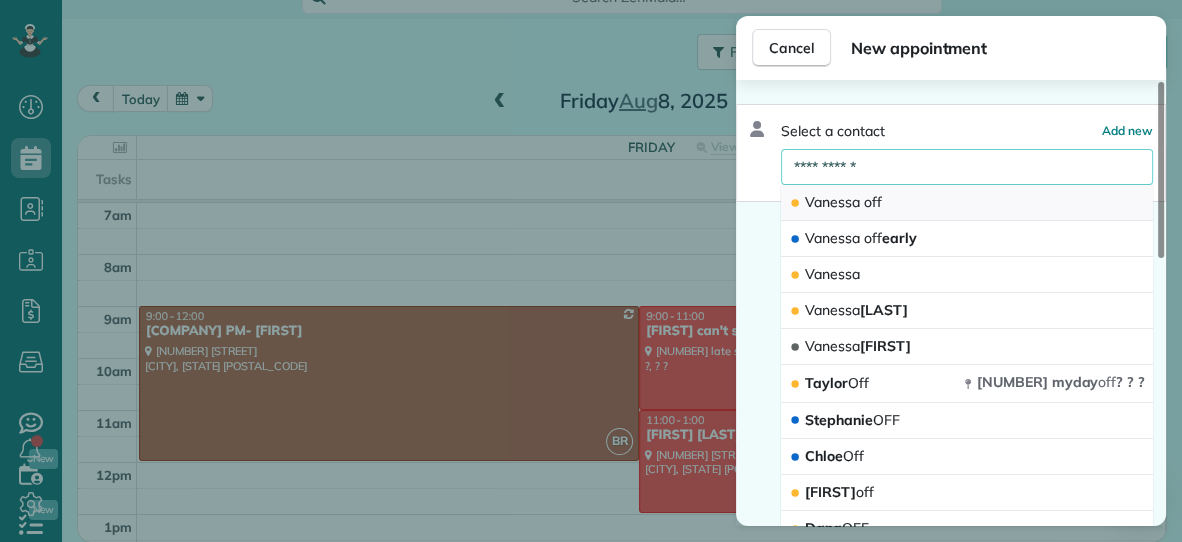 type on "**********" 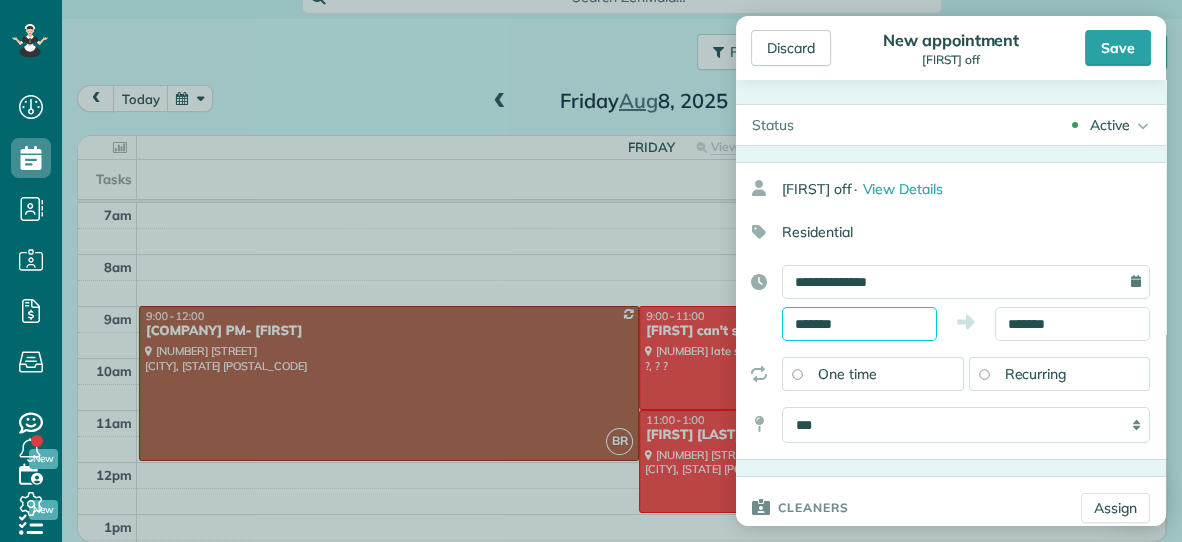 click on "*******" at bounding box center (859, 324) 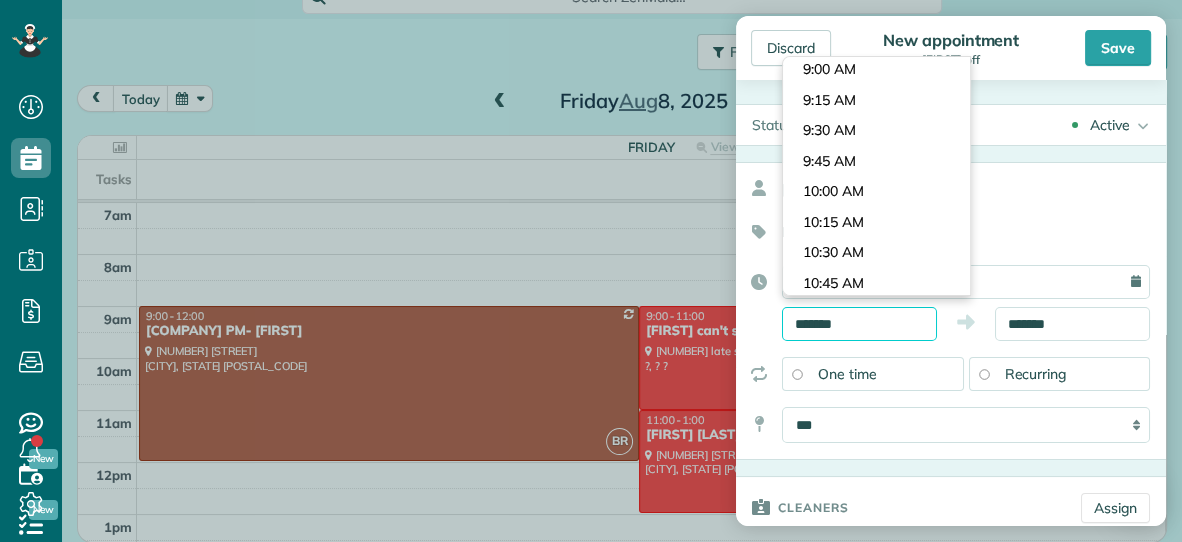 scroll, scrollTop: 1064, scrollLeft: 0, axis: vertical 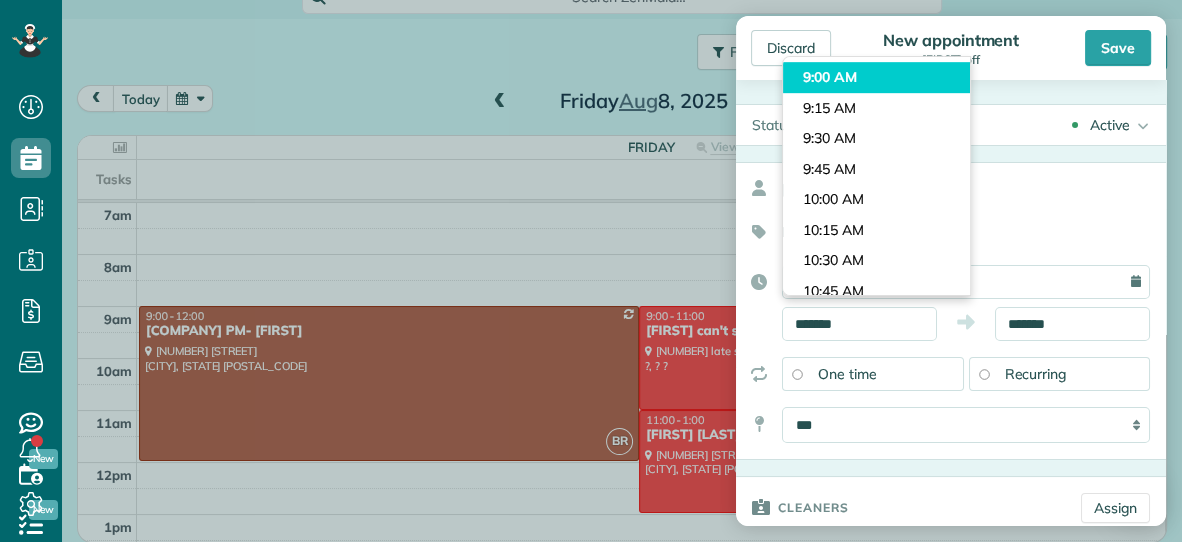 click on "Dashboard
Scheduling
Calendar View
List View
Dispatch View - Weekly scheduling (Beta)" at bounding box center (591, 271) 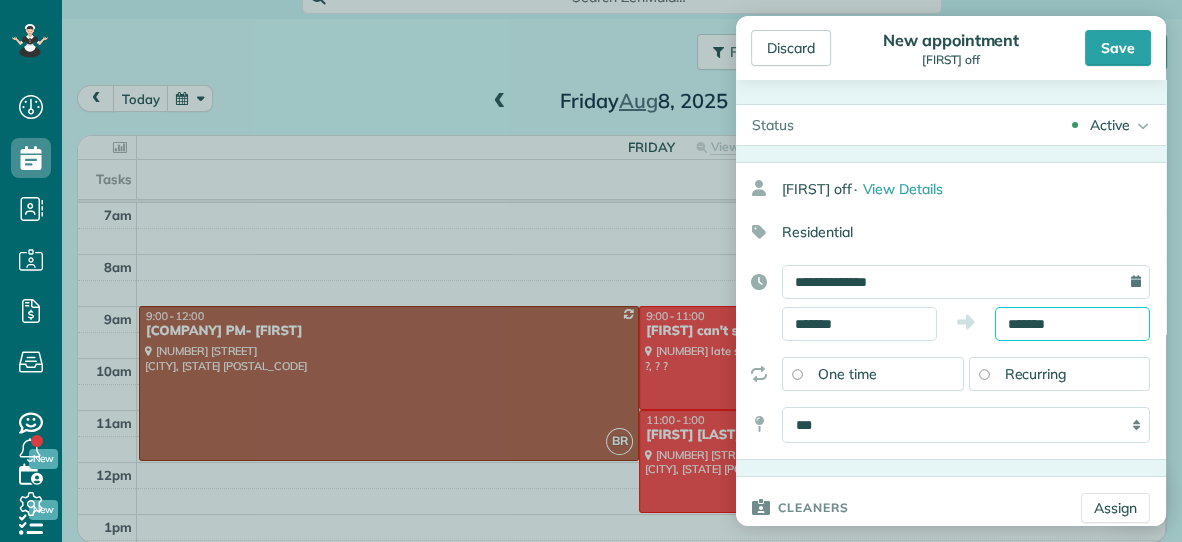 click on "*******" at bounding box center (1072, 324) 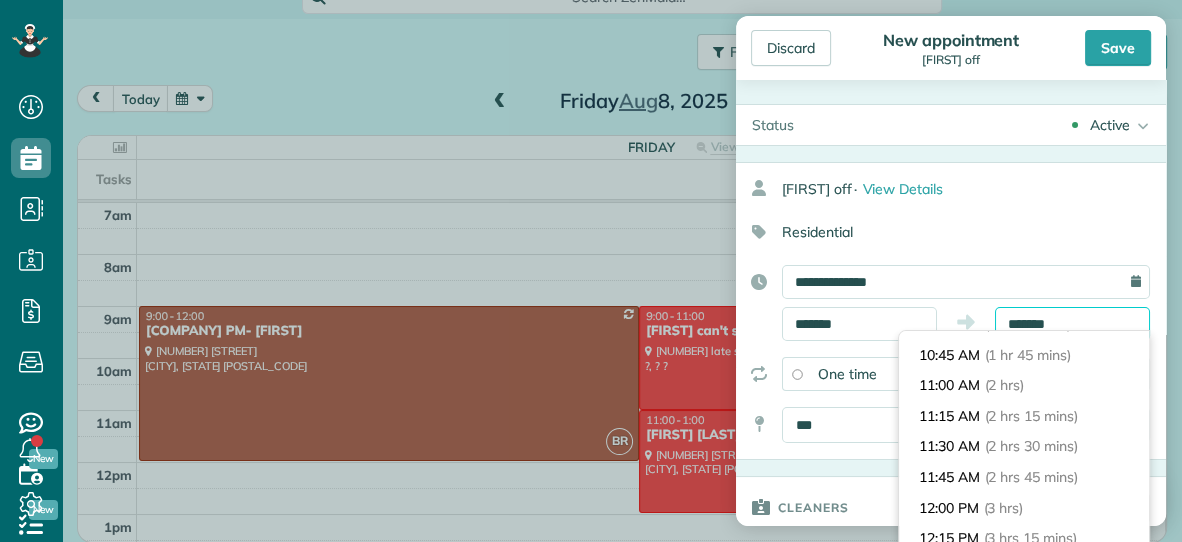 scroll, scrollTop: 201, scrollLeft: 0, axis: vertical 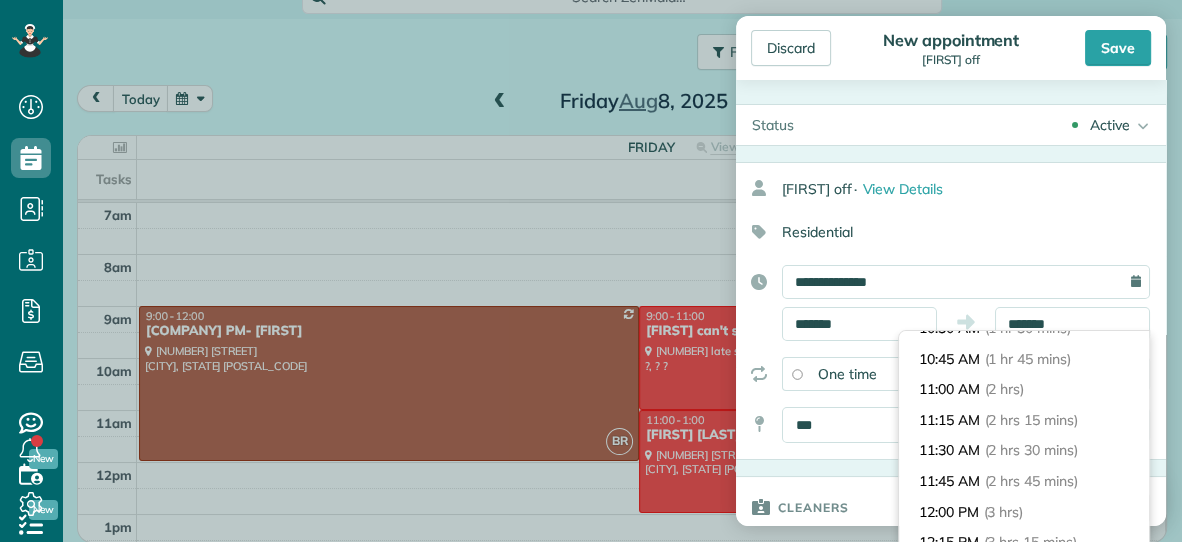 click on "11:00 AM  (2 hrs)" at bounding box center [1024, 389] 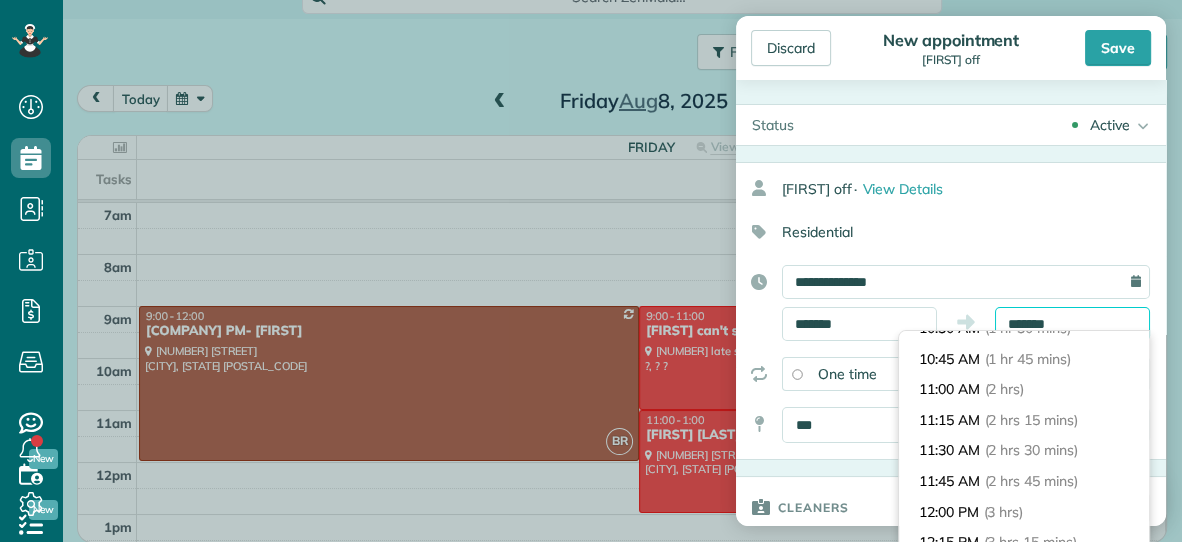 type on "********" 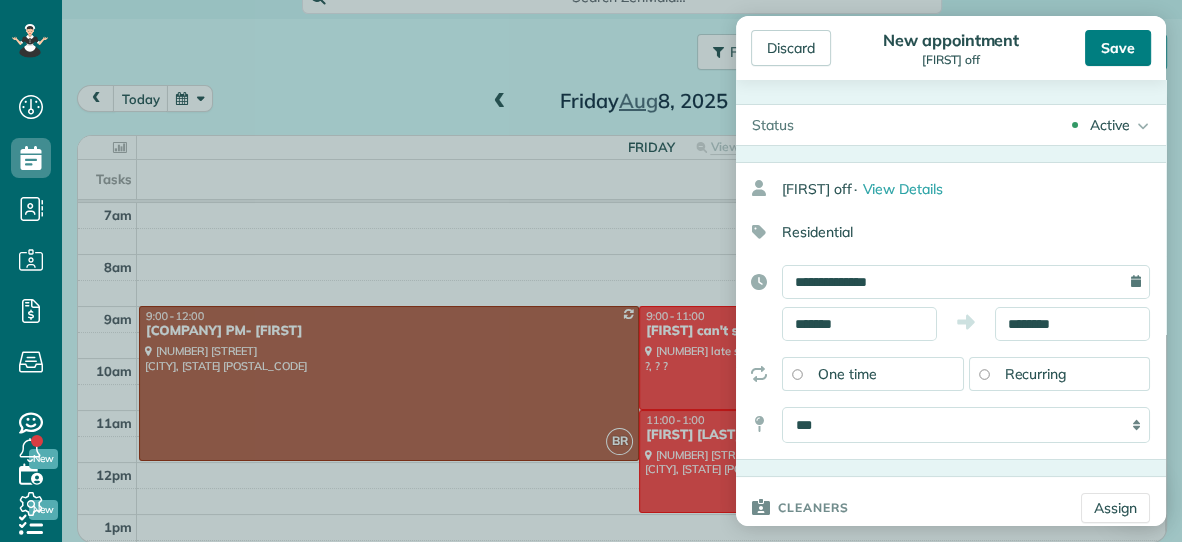 click on "Save" at bounding box center (1118, 48) 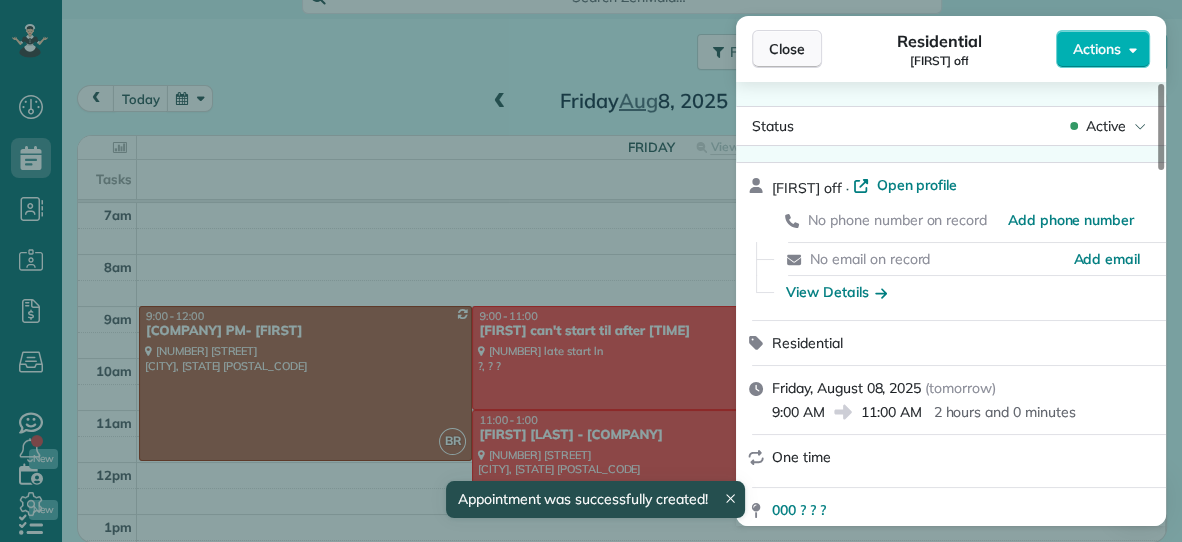 click on "Close" at bounding box center [787, 49] 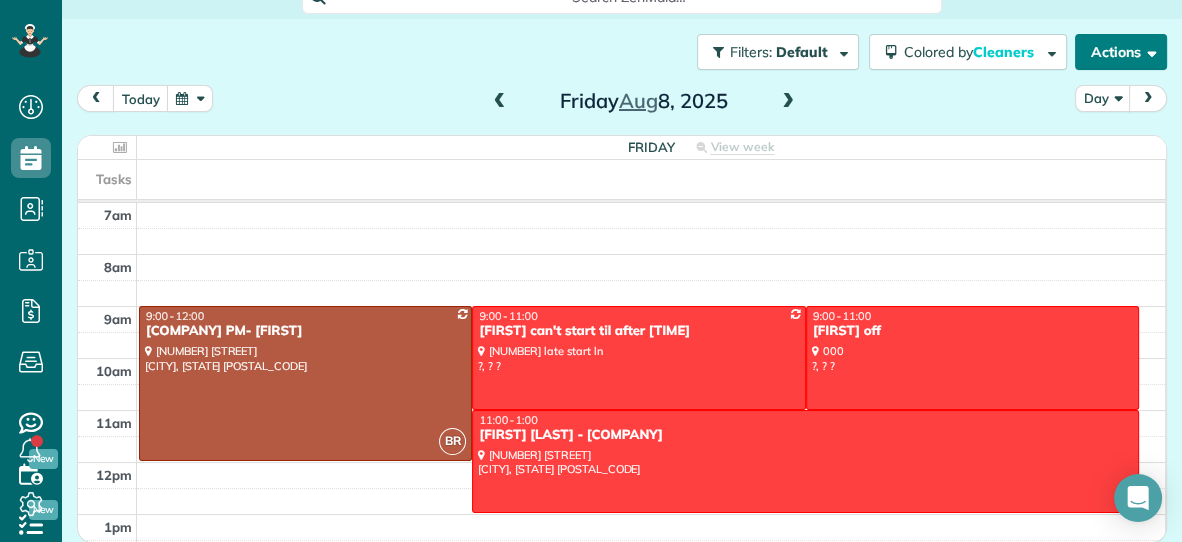 click on "Actions" at bounding box center [1121, 52] 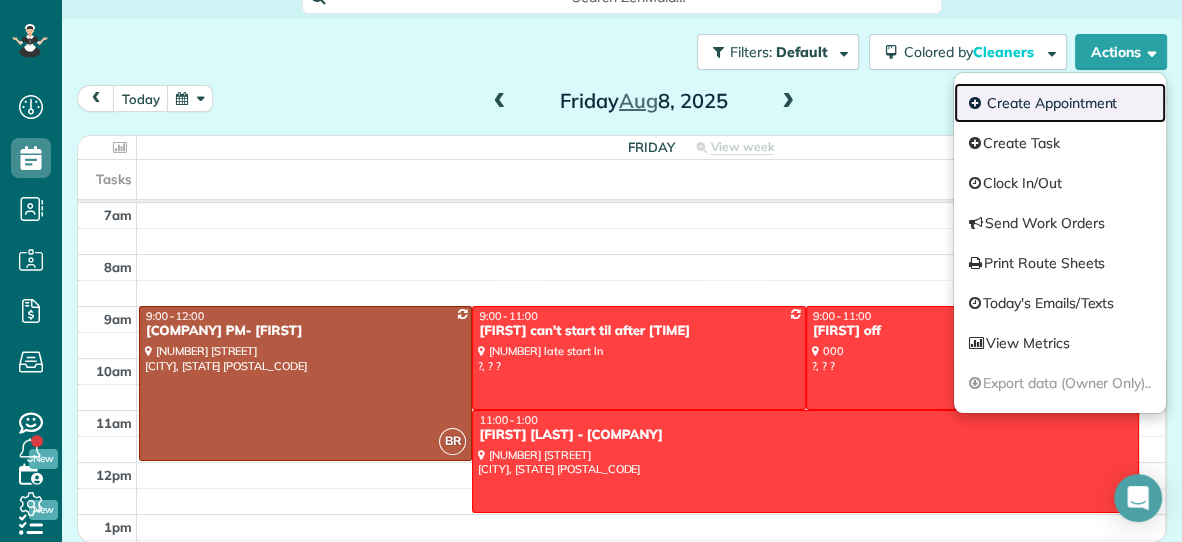 click on "Create Appointment" at bounding box center (1060, 103) 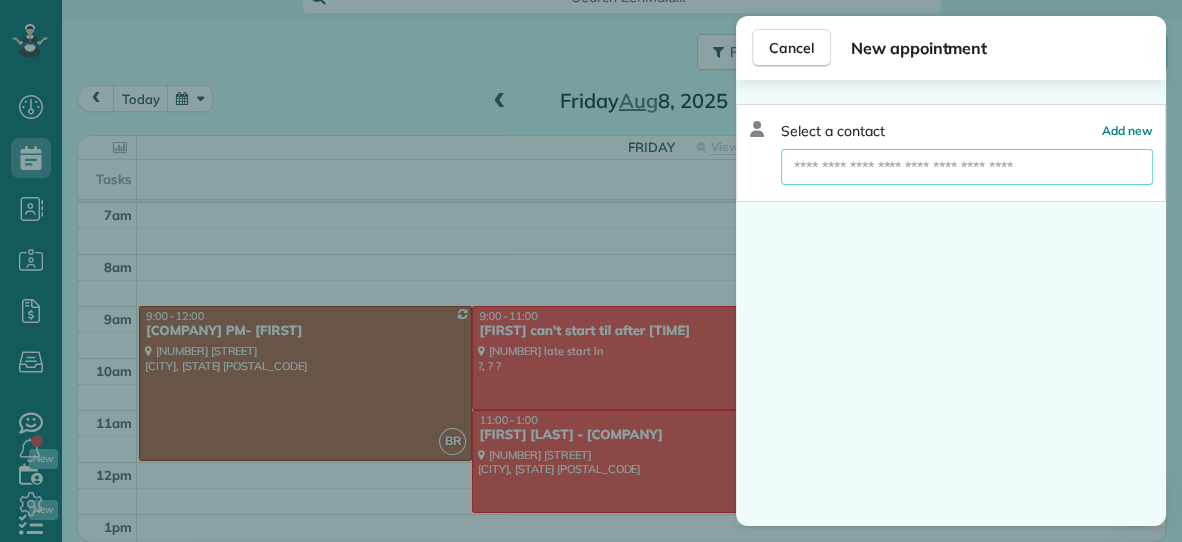 click at bounding box center (967, 167) 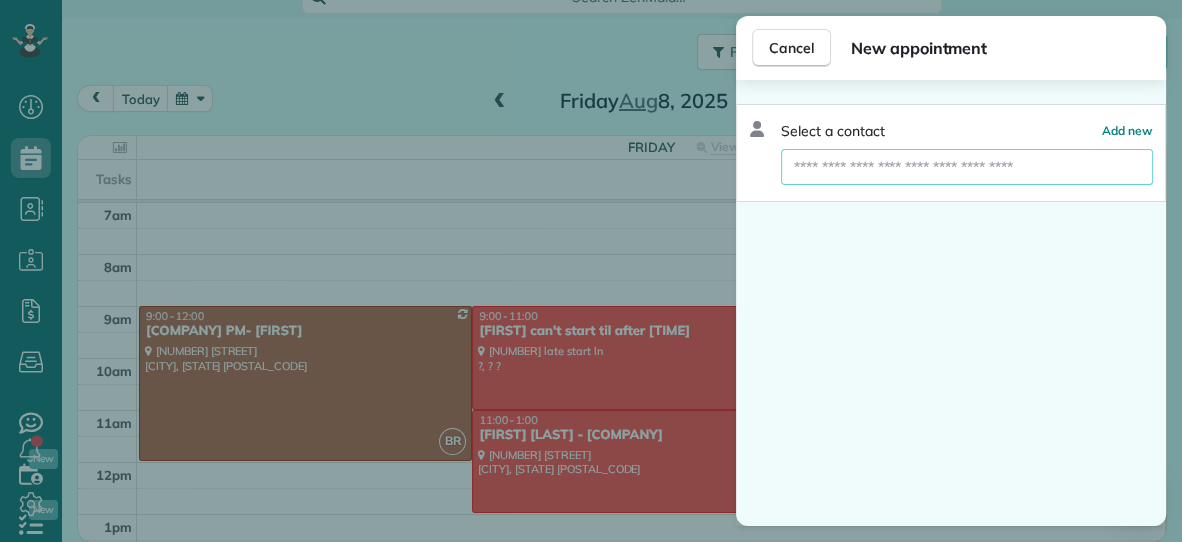 click at bounding box center (967, 167) 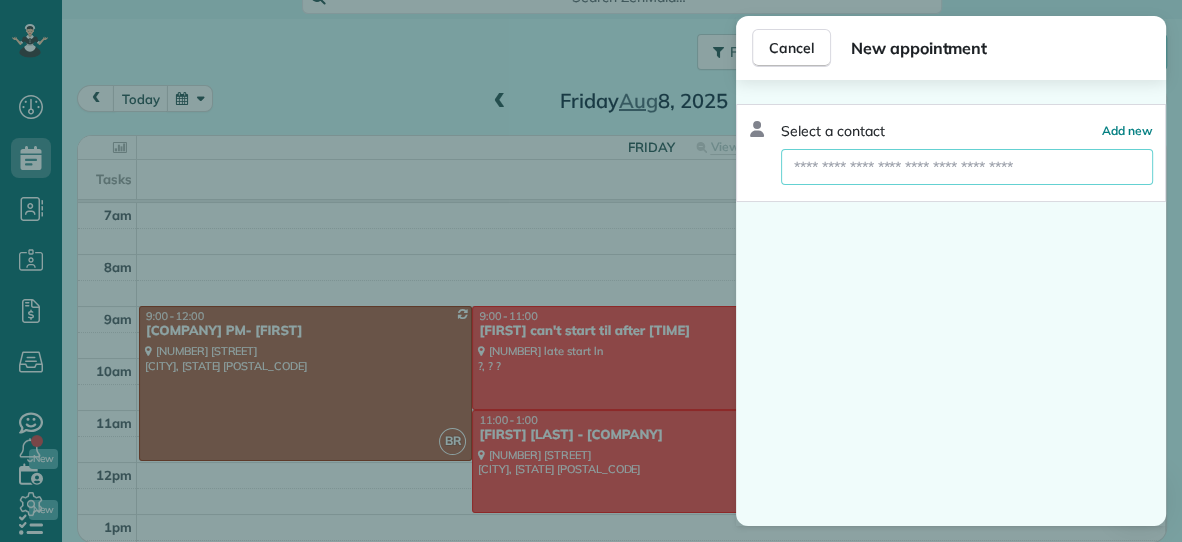 click at bounding box center (967, 167) 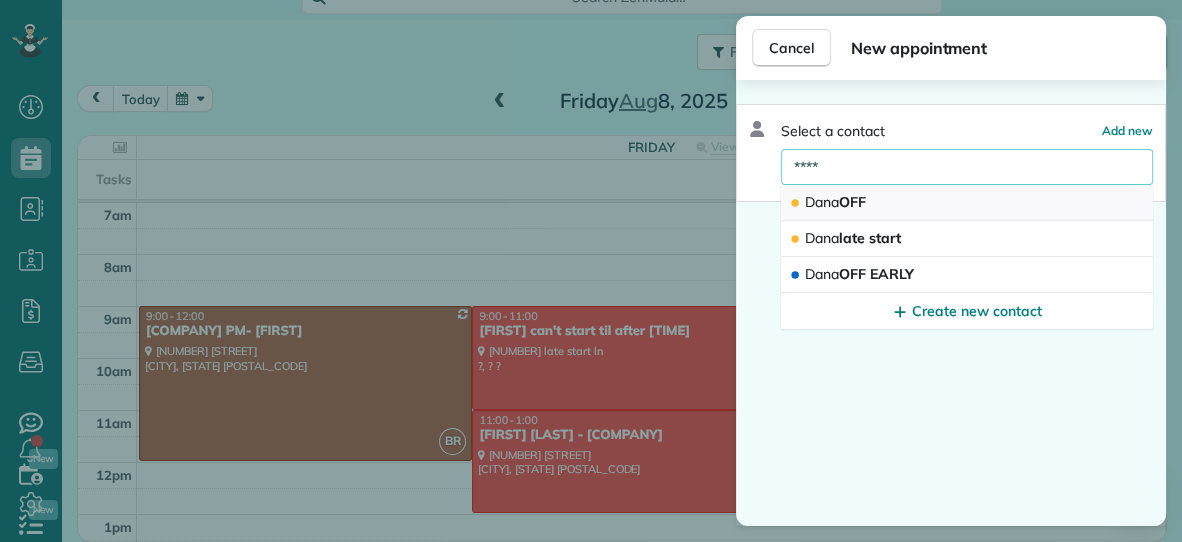type on "****" 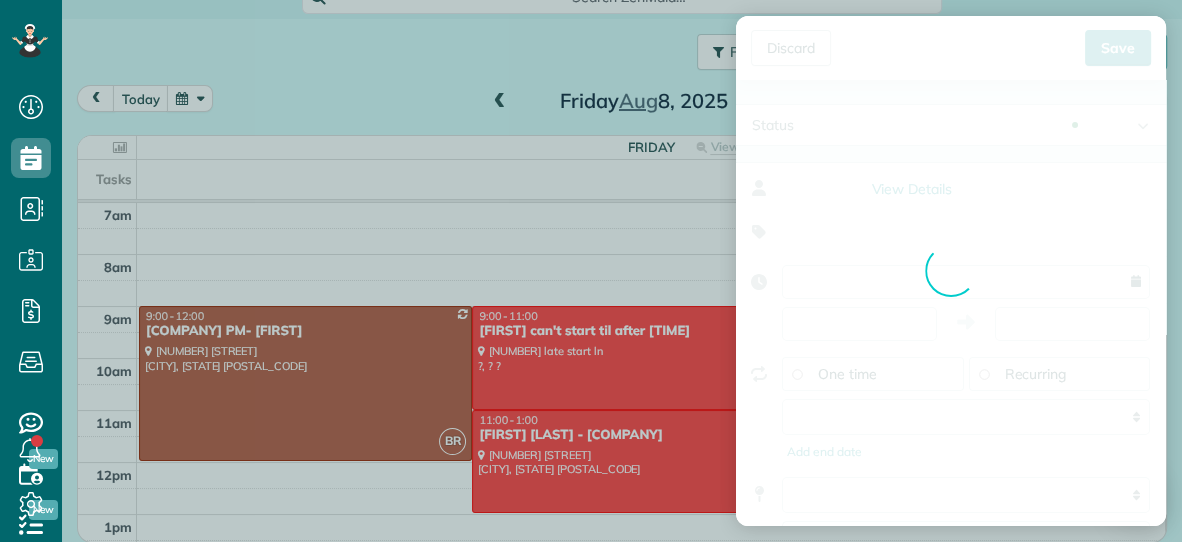 type on "**********" 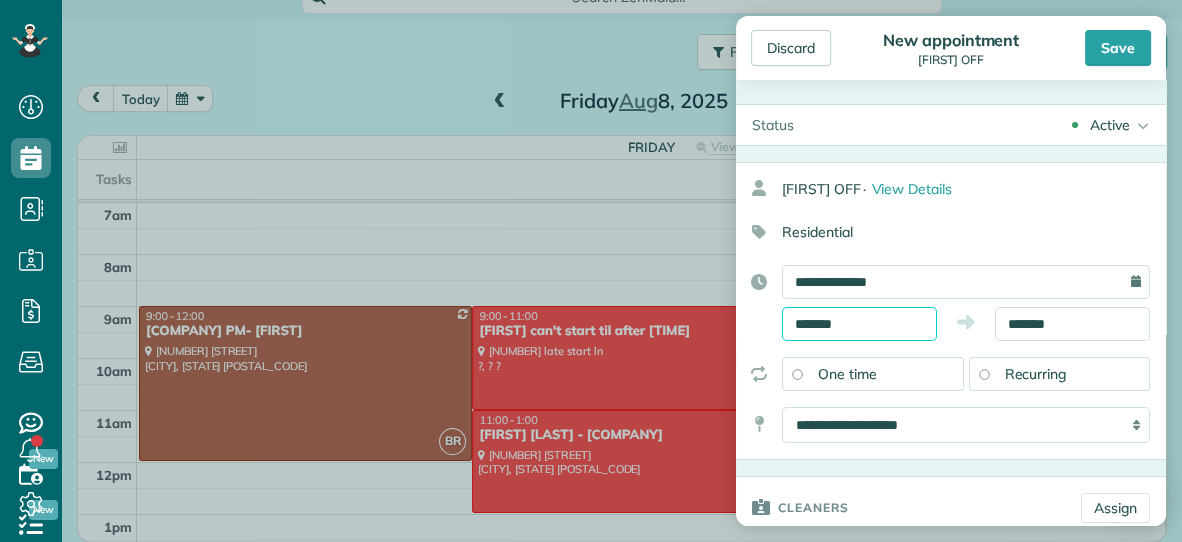 click on "*******" at bounding box center (859, 324) 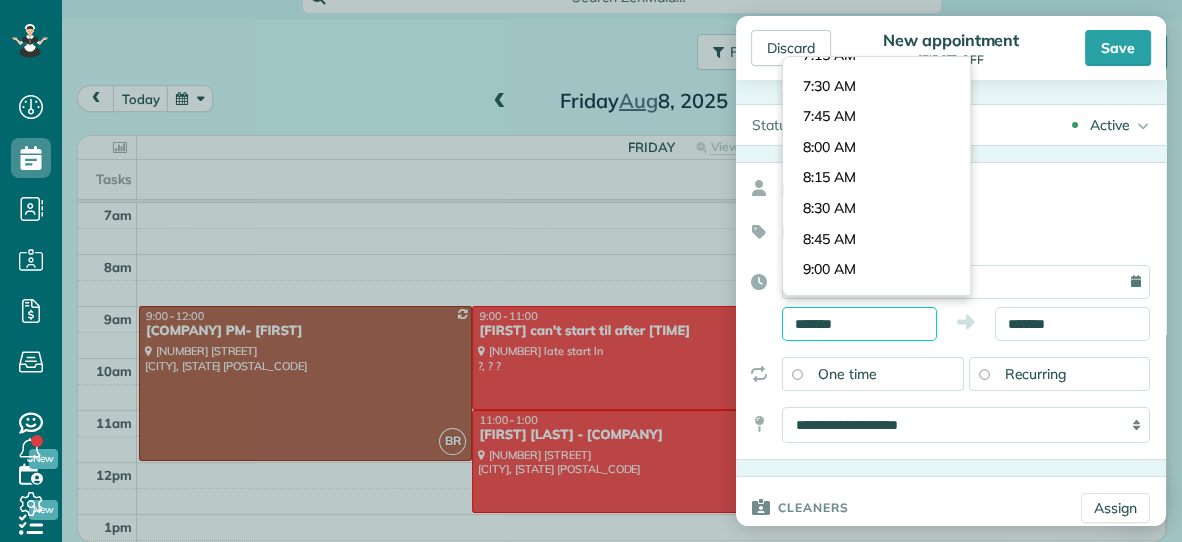 scroll, scrollTop: 865, scrollLeft: 0, axis: vertical 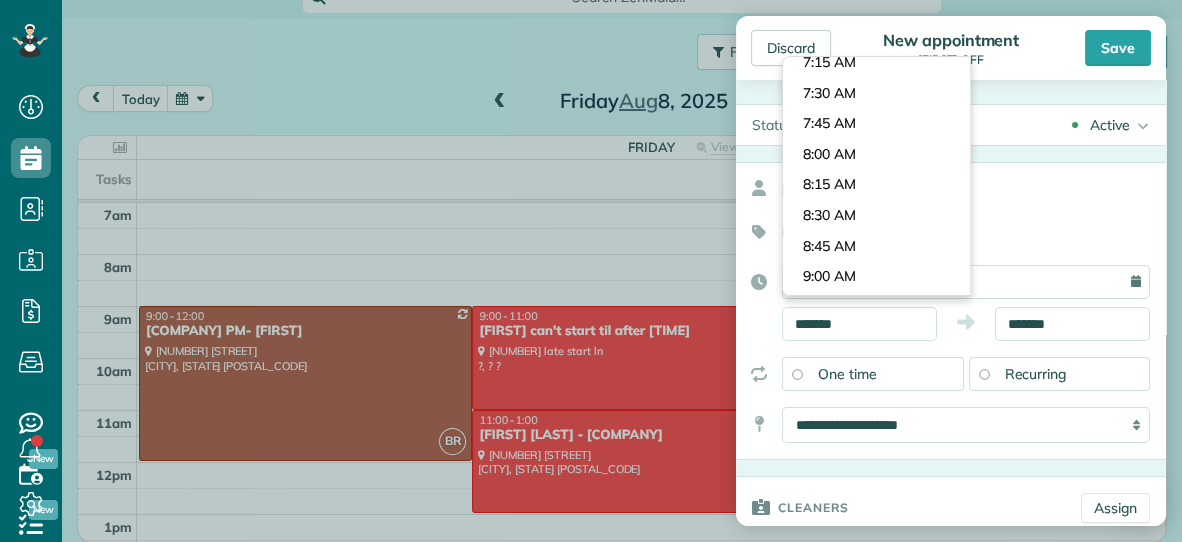 click on "Dashboard
Scheduling
Calendar View
List View
Dispatch View - Weekly scheduling (Beta)" at bounding box center (591, 271) 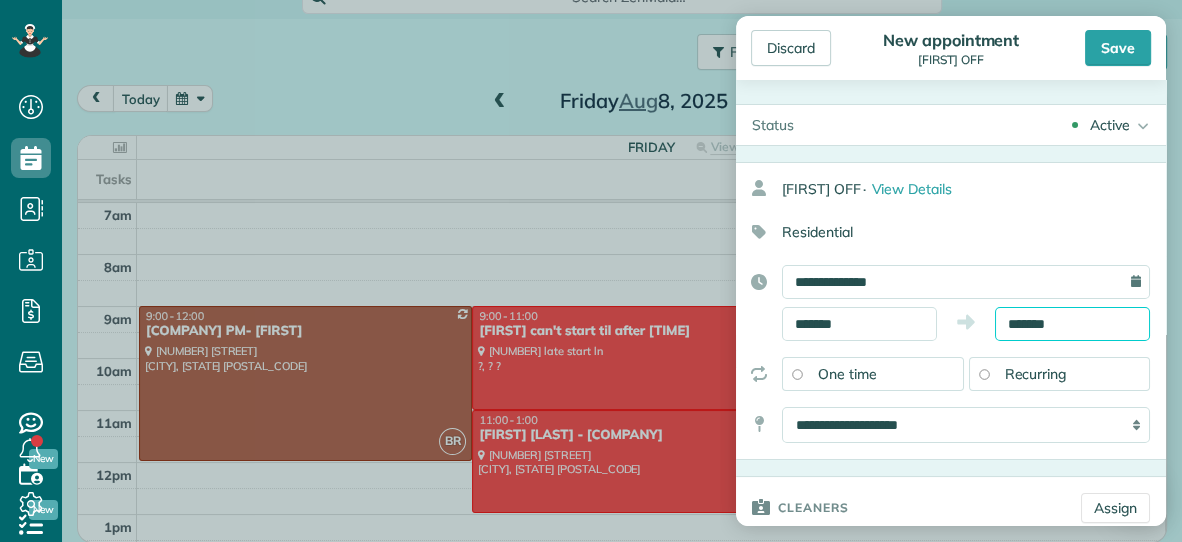 click on "*******" at bounding box center (1072, 324) 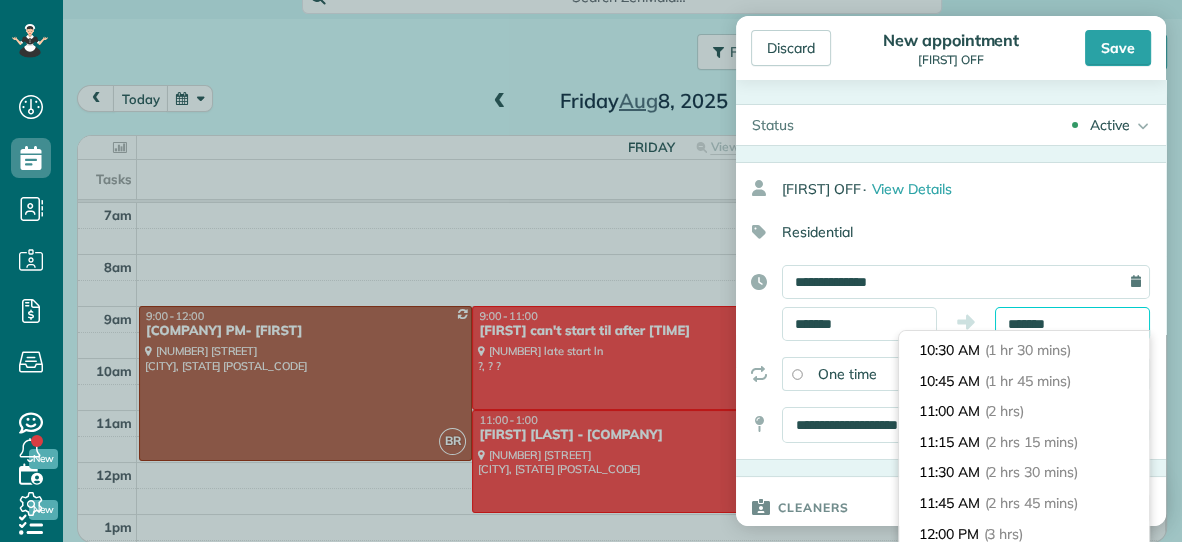 scroll, scrollTop: 172, scrollLeft: 0, axis: vertical 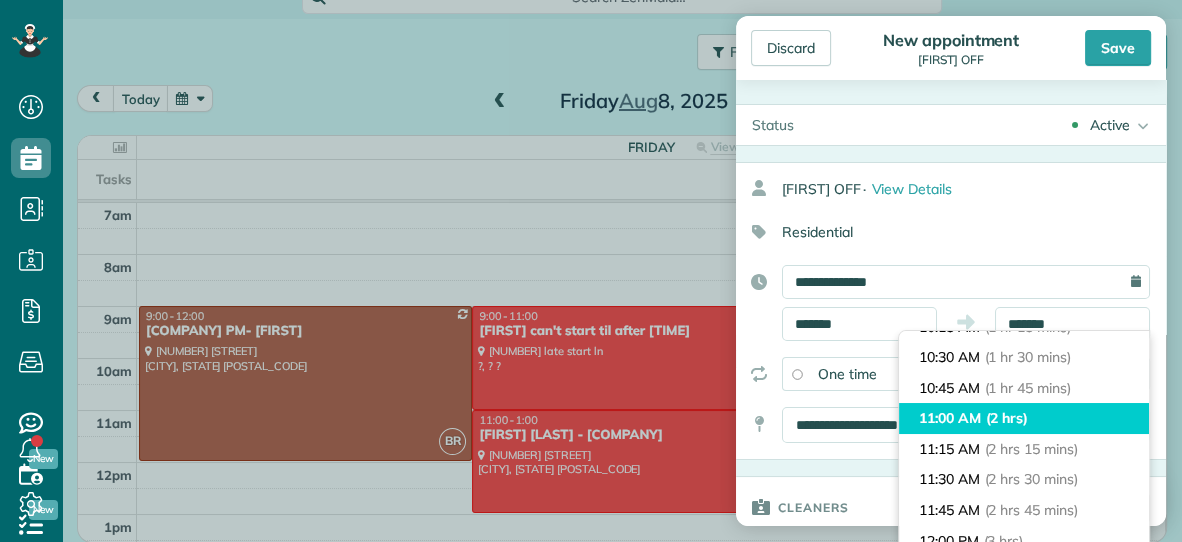 click on "(2 hrs)" at bounding box center [1007, 418] 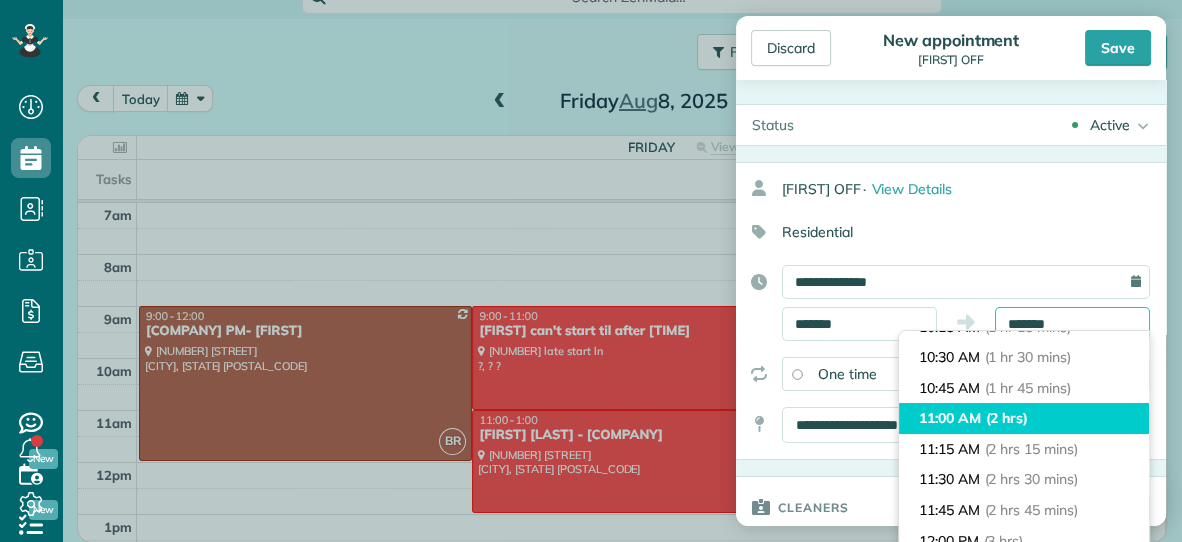 type on "********" 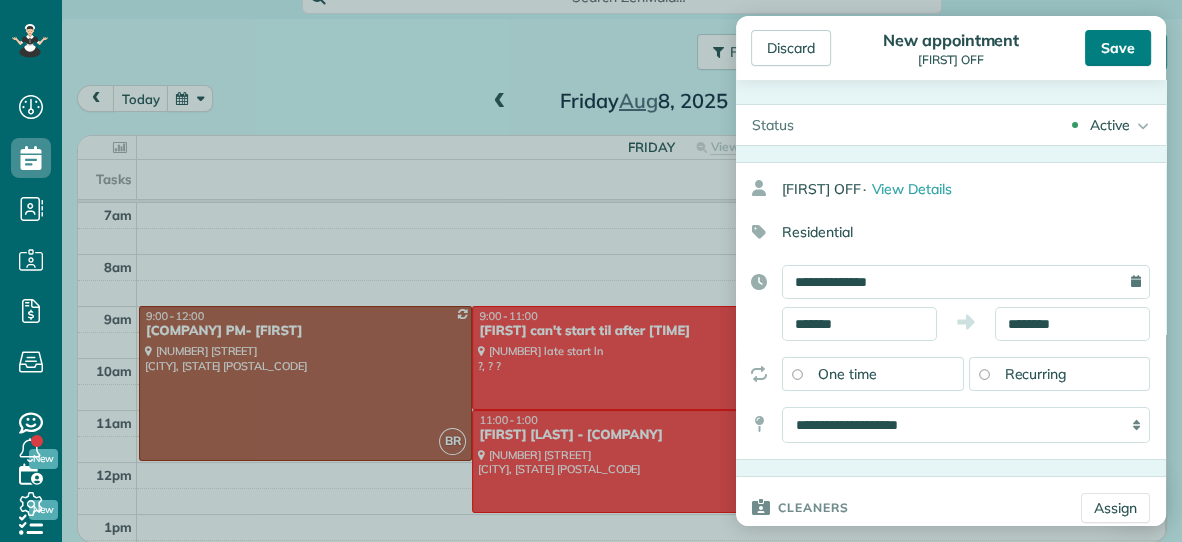 click on "Save" at bounding box center (1118, 48) 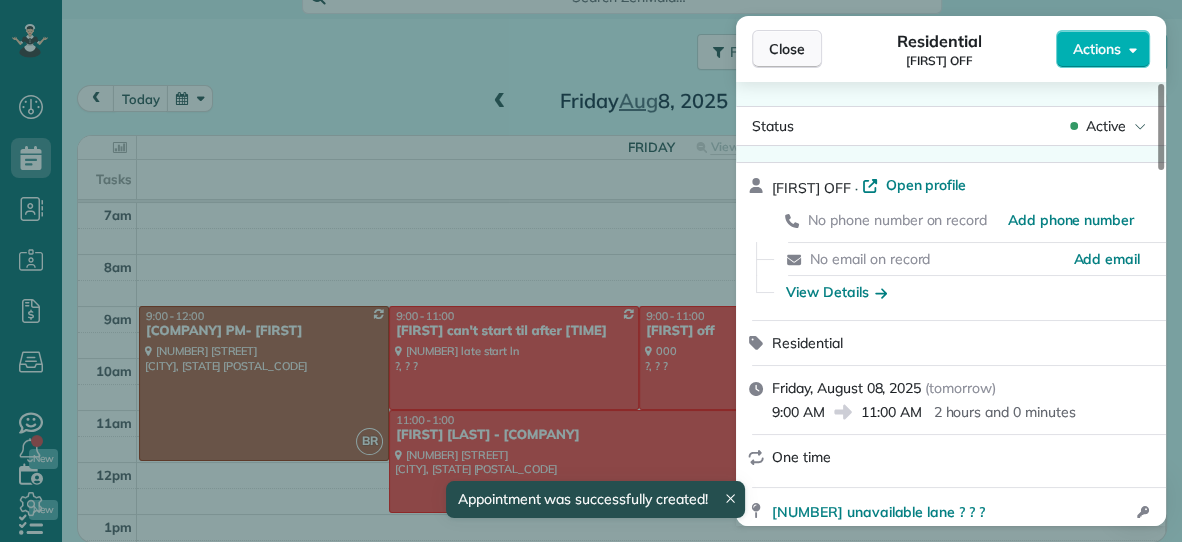 click on "Close" at bounding box center (787, 49) 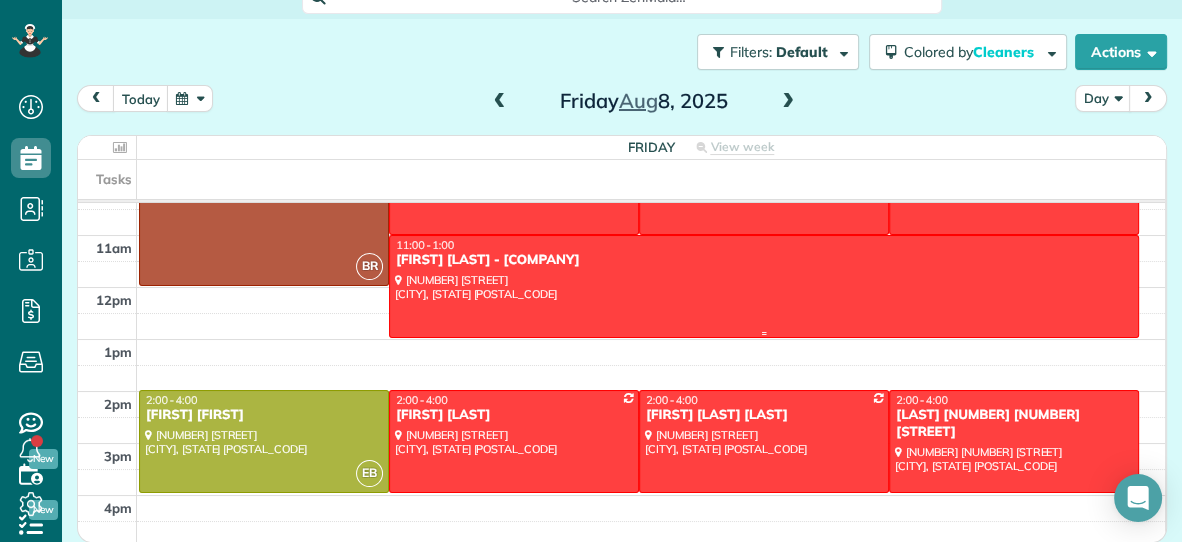 scroll, scrollTop: 178, scrollLeft: 0, axis: vertical 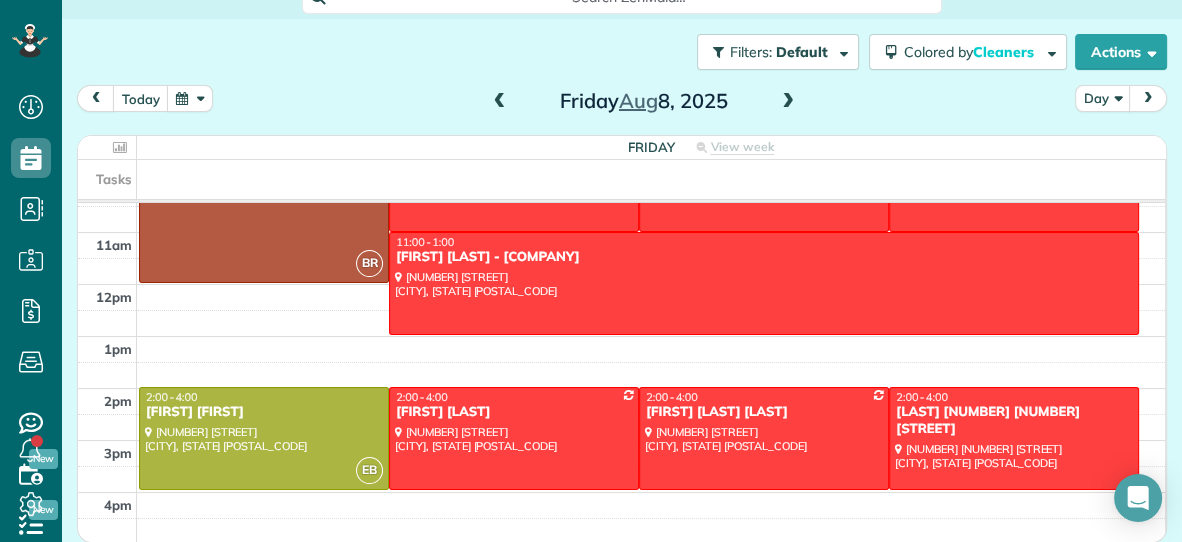 click at bounding box center (500, 102) 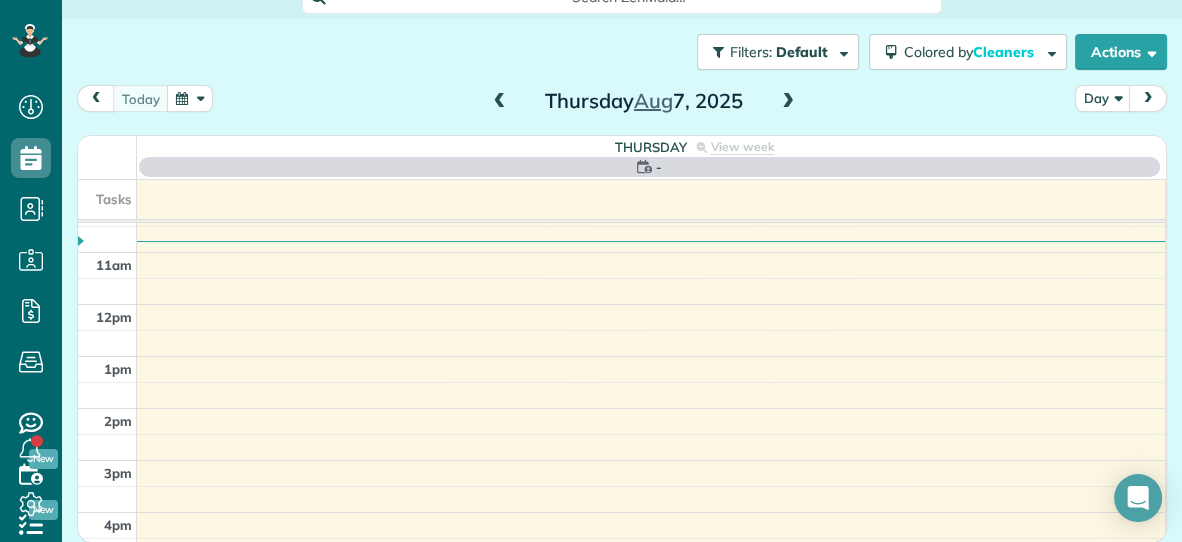 scroll, scrollTop: 0, scrollLeft: 0, axis: both 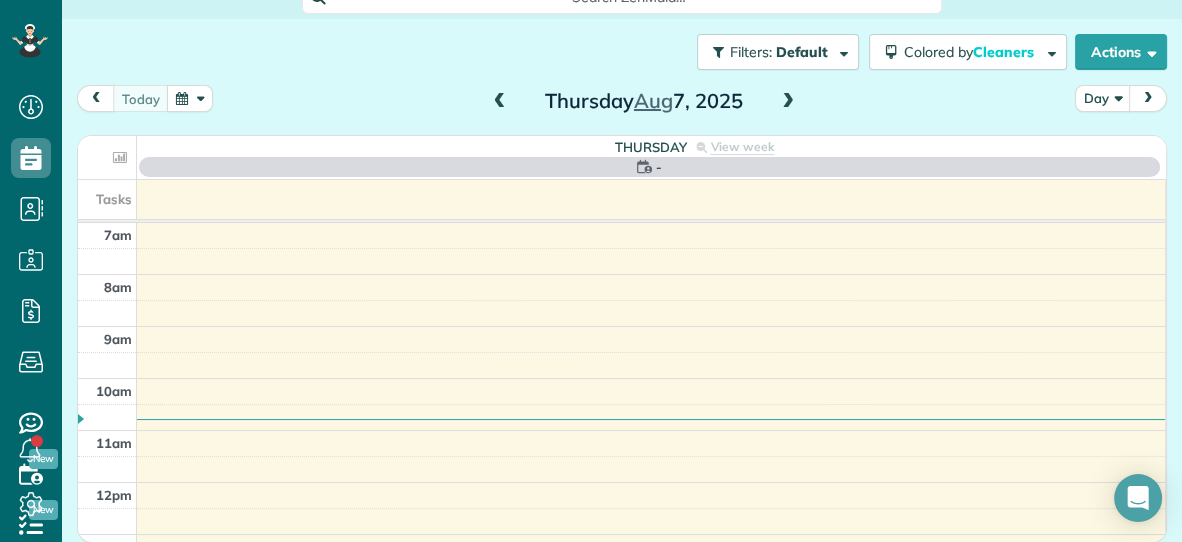 click at bounding box center (500, 102) 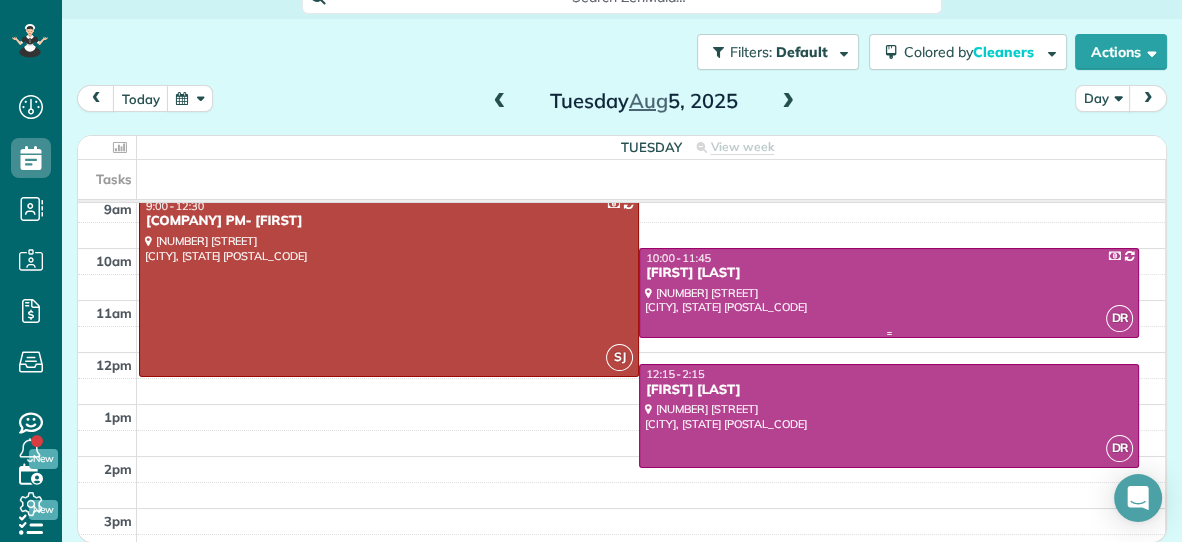 scroll, scrollTop: 107, scrollLeft: 0, axis: vertical 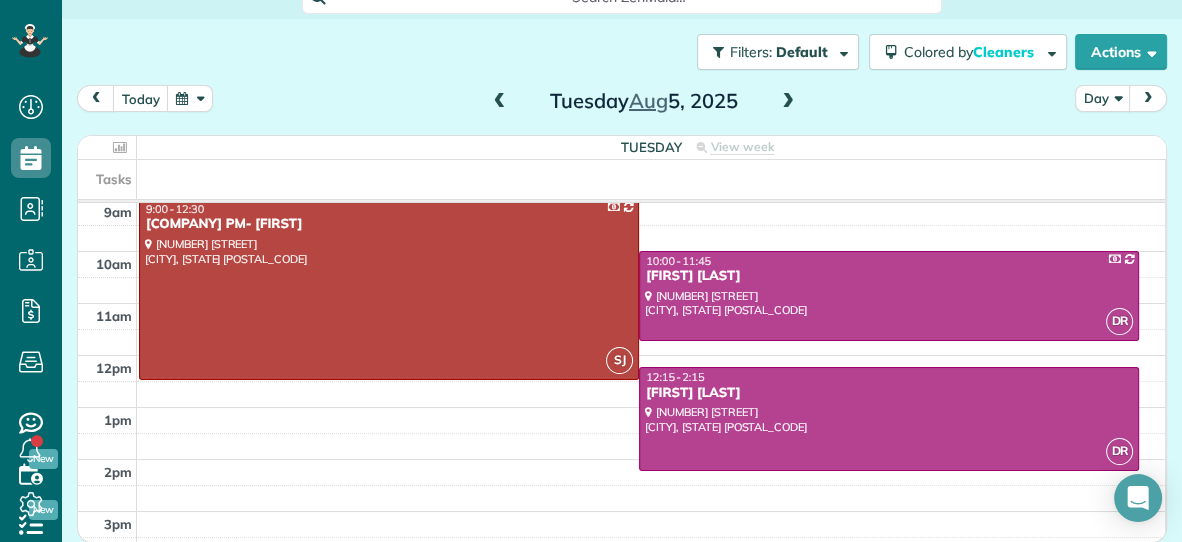 click at bounding box center (788, 102) 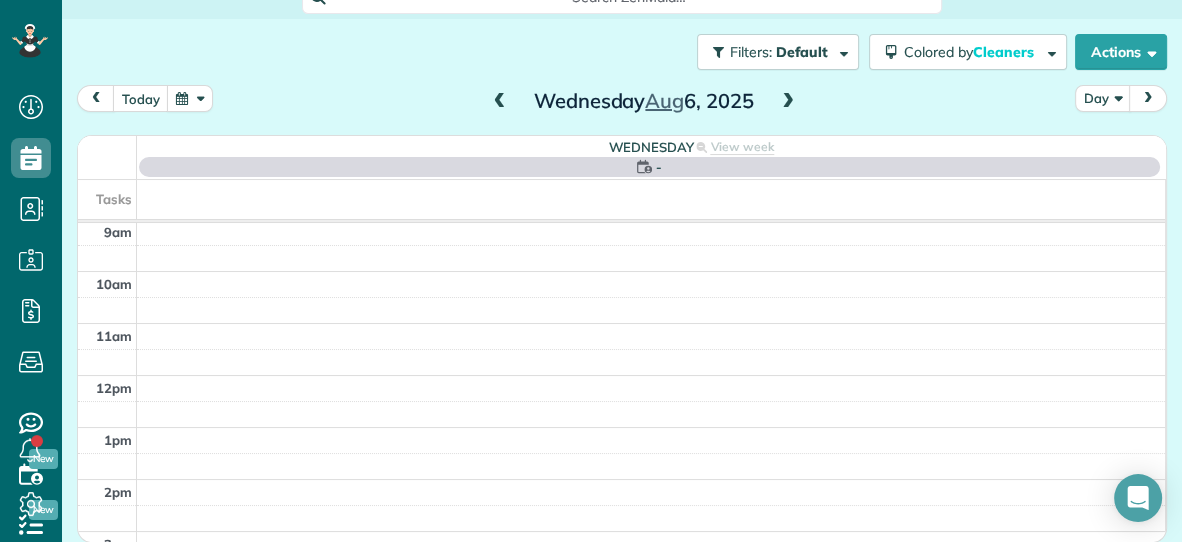 scroll, scrollTop: 0, scrollLeft: 0, axis: both 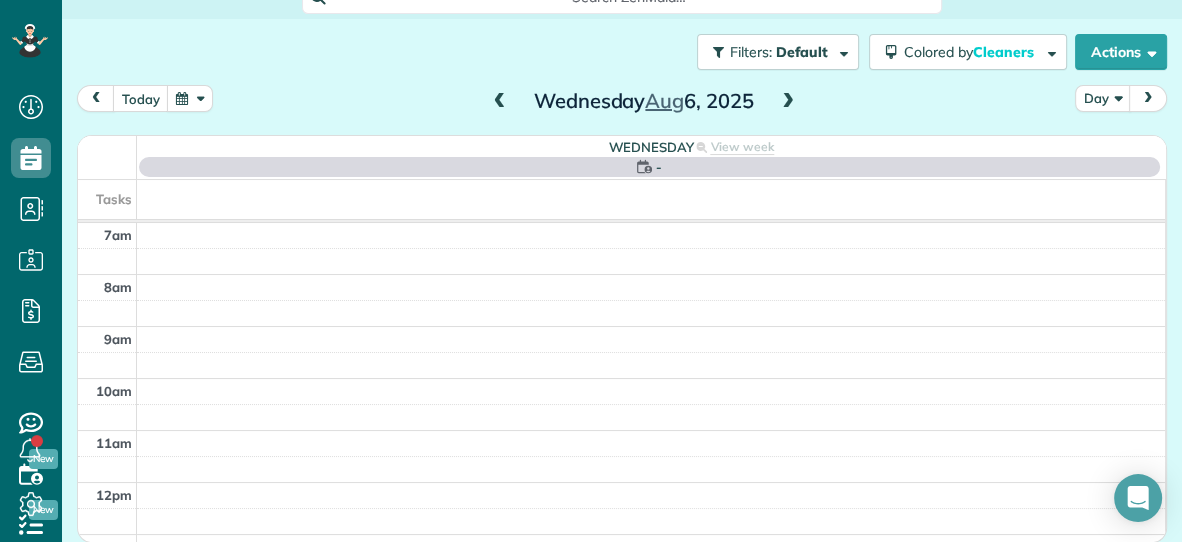 click at bounding box center [788, 102] 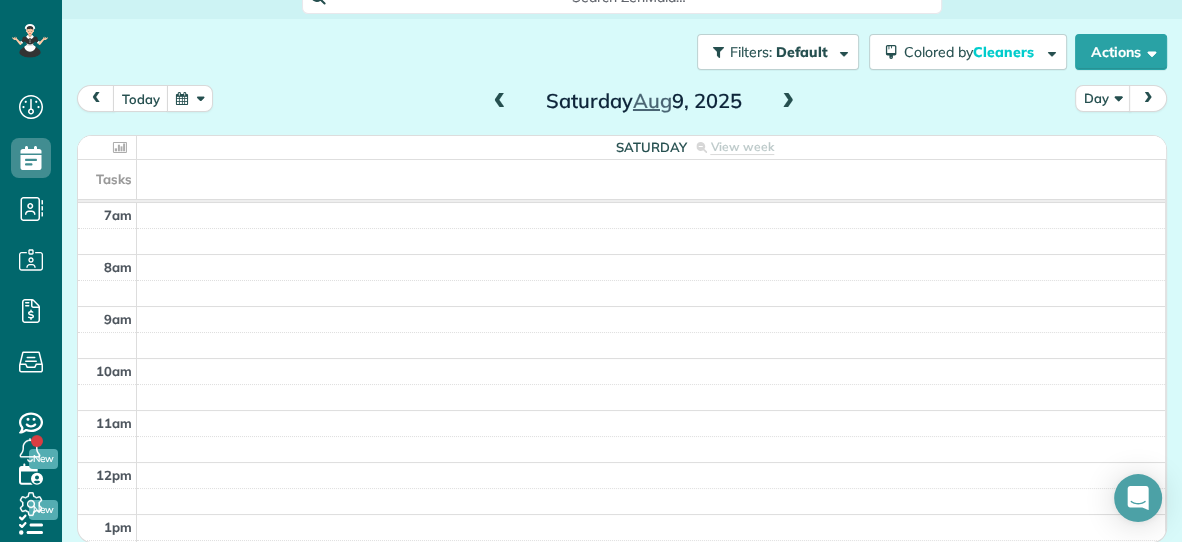 click at bounding box center (500, 102) 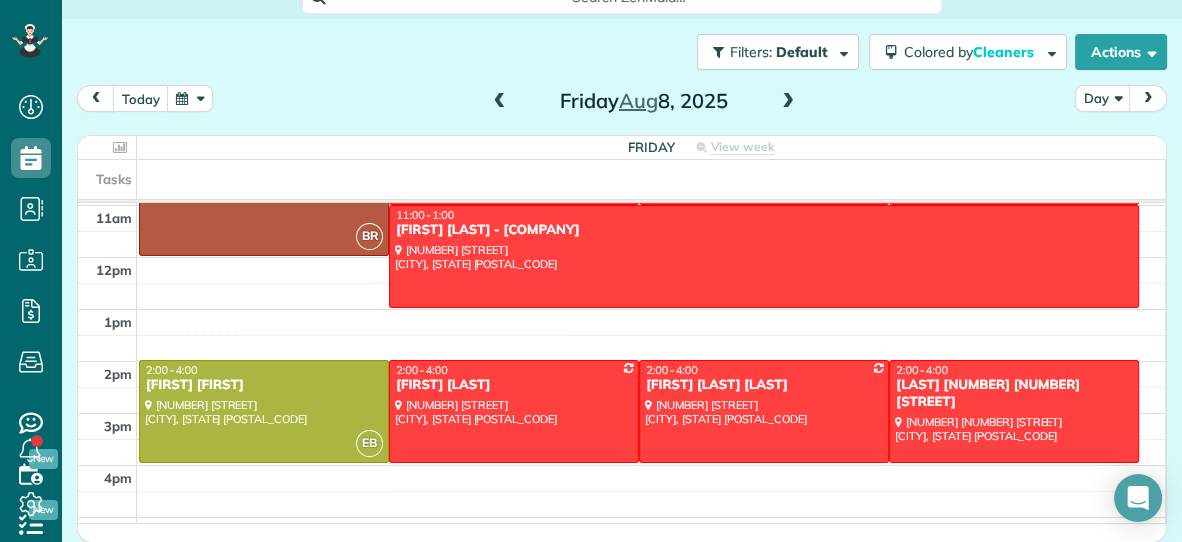 scroll, scrollTop: 211, scrollLeft: 0, axis: vertical 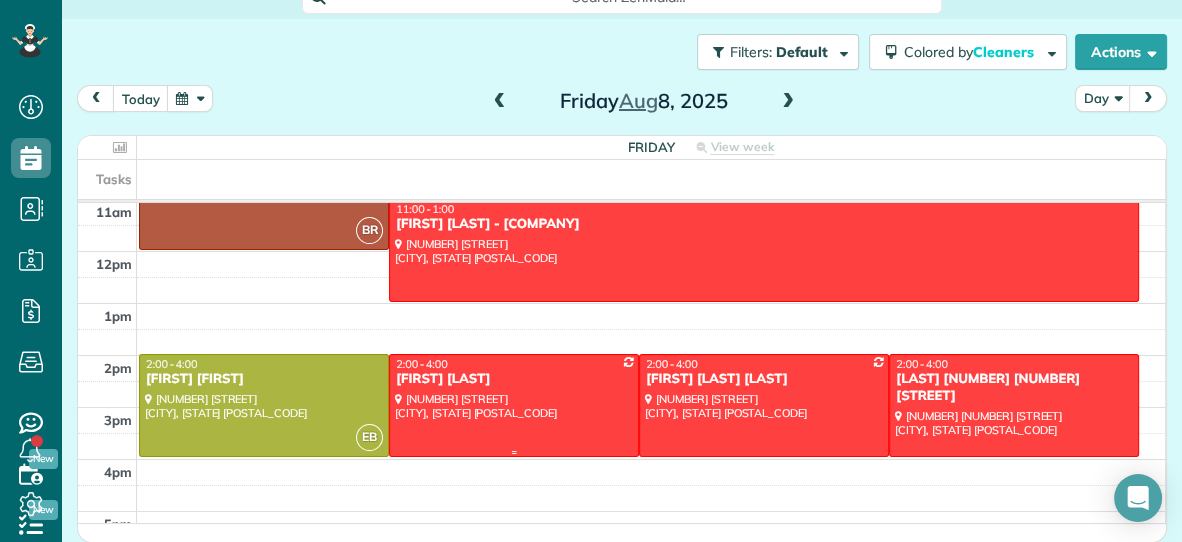 click at bounding box center (514, 405) 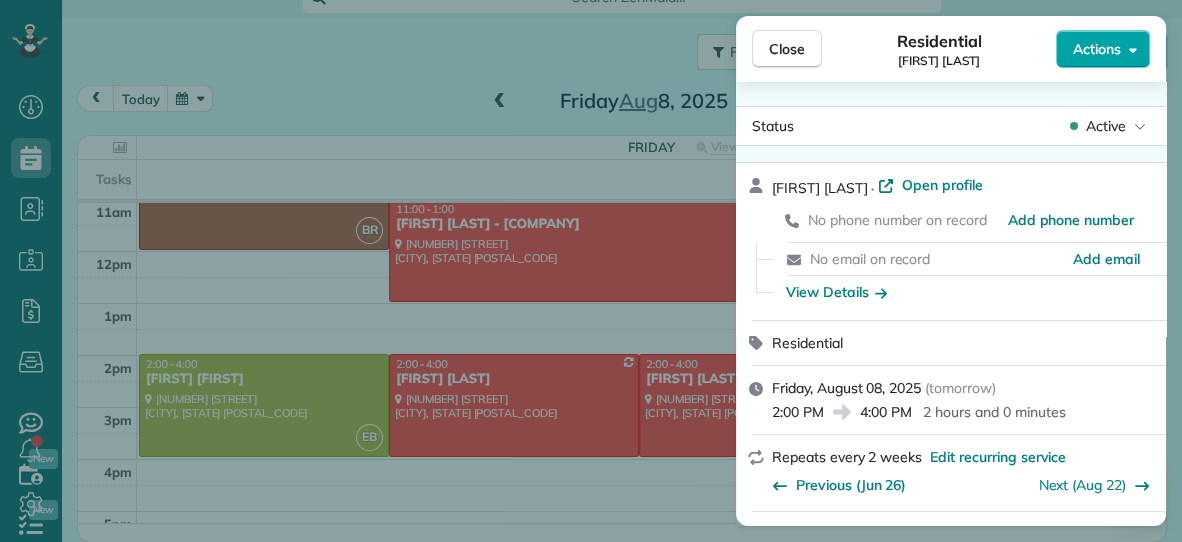 click on "Actions" at bounding box center (1097, 49) 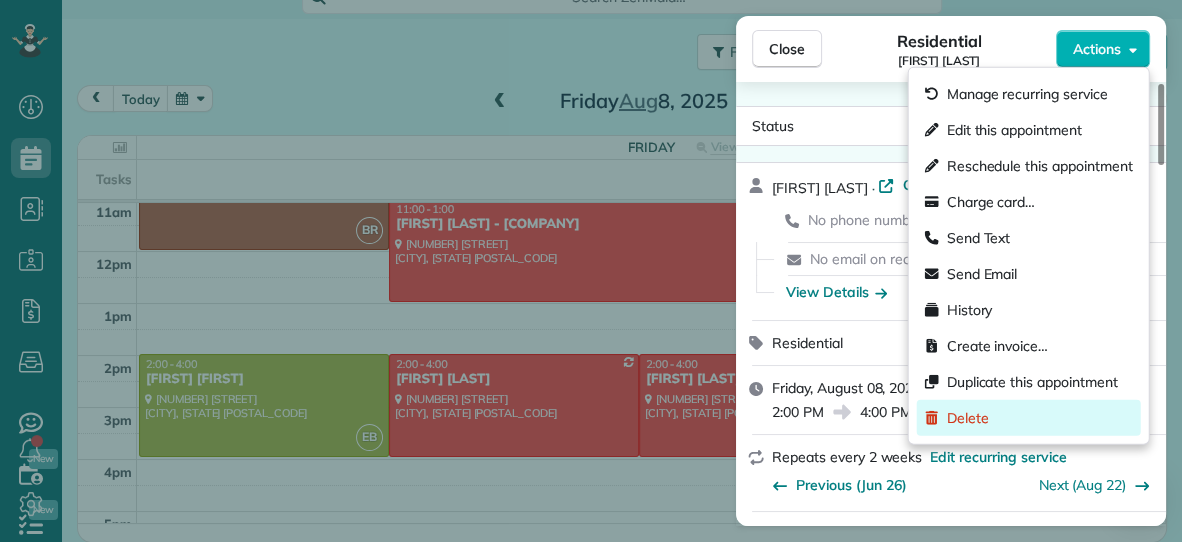 click on "Delete" at bounding box center [968, 418] 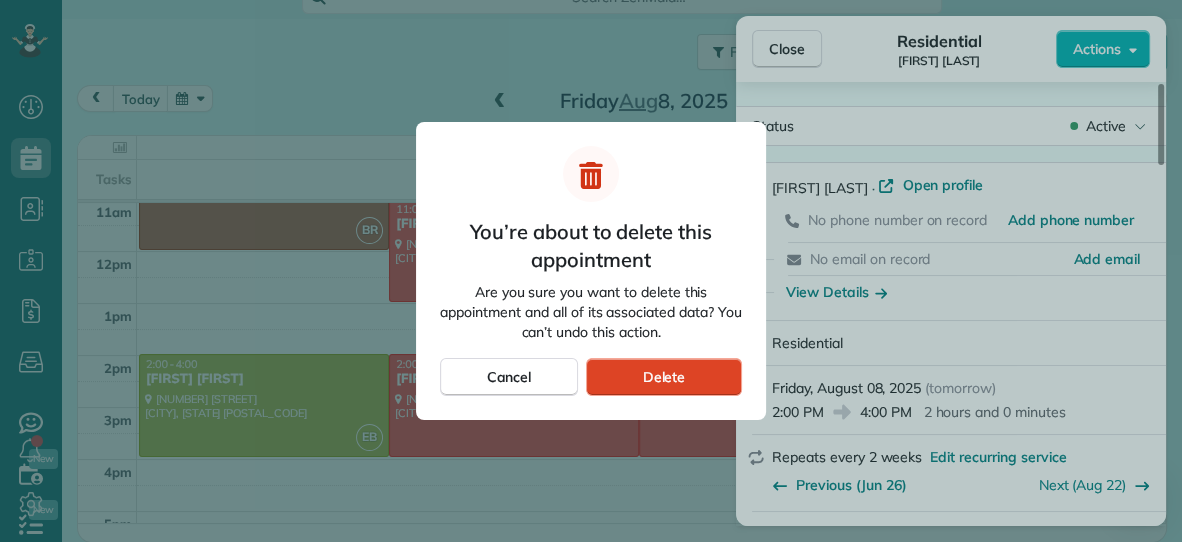 click on "Delete" at bounding box center [664, 377] 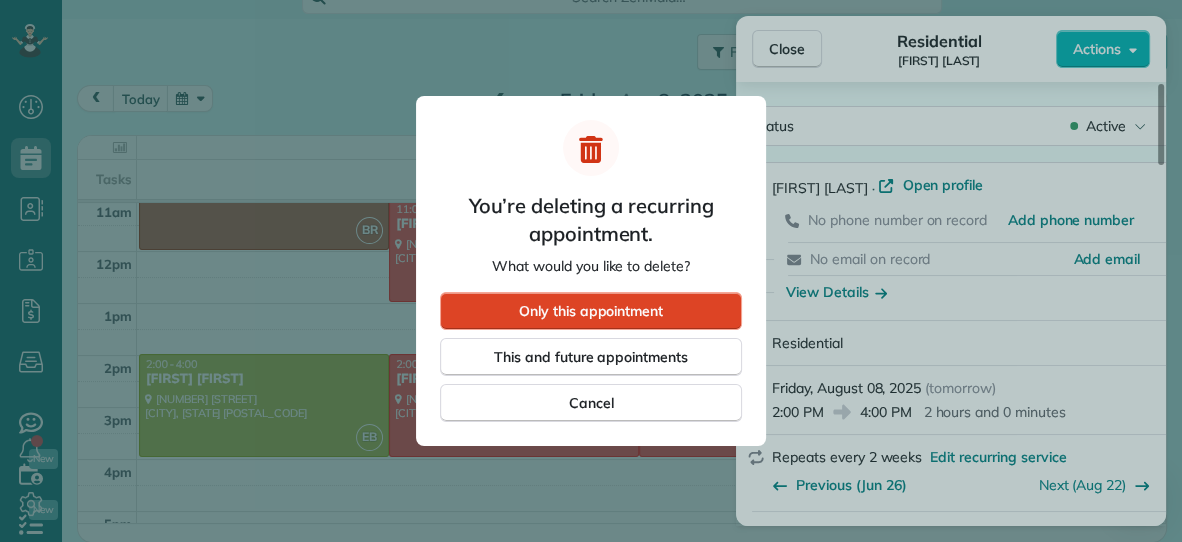 click on "Only this appointment" at bounding box center (591, 311) 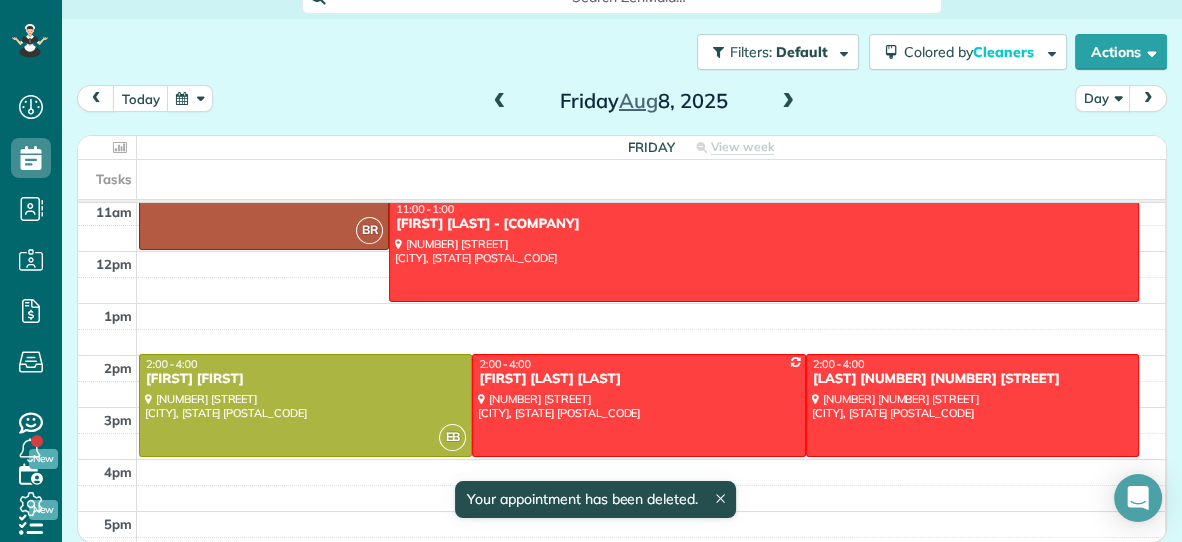 scroll, scrollTop: 96, scrollLeft: 0, axis: vertical 